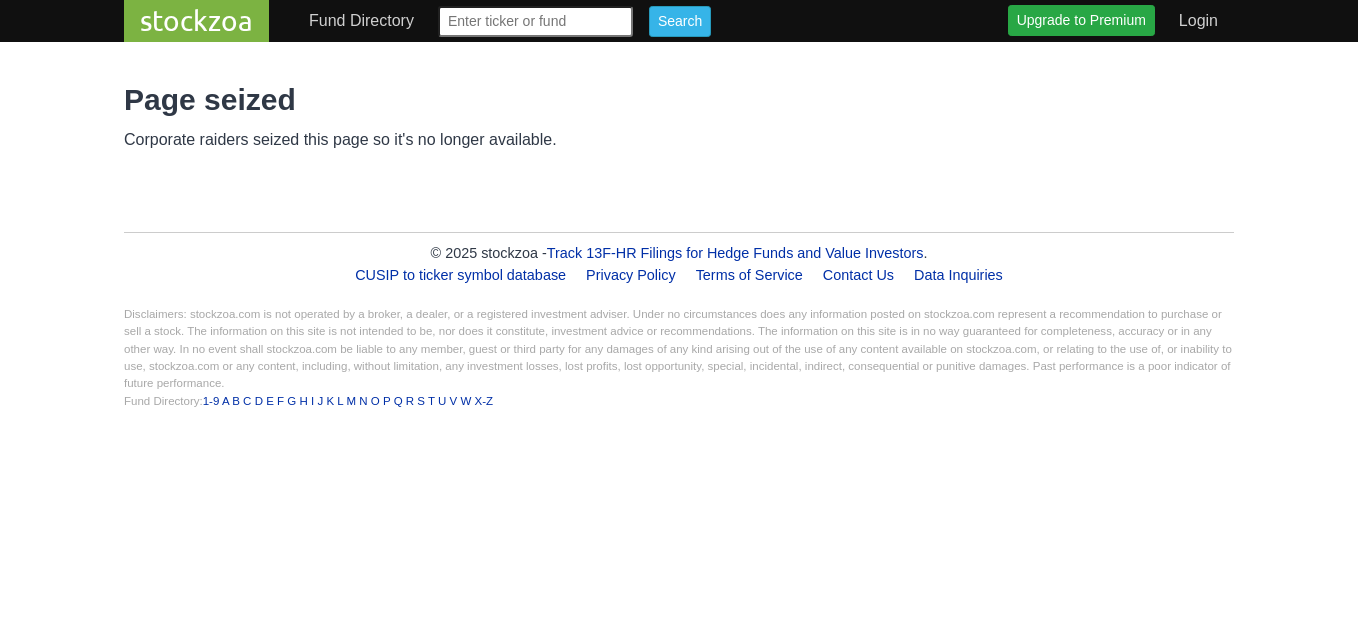 scroll, scrollTop: 0, scrollLeft: 0, axis: both 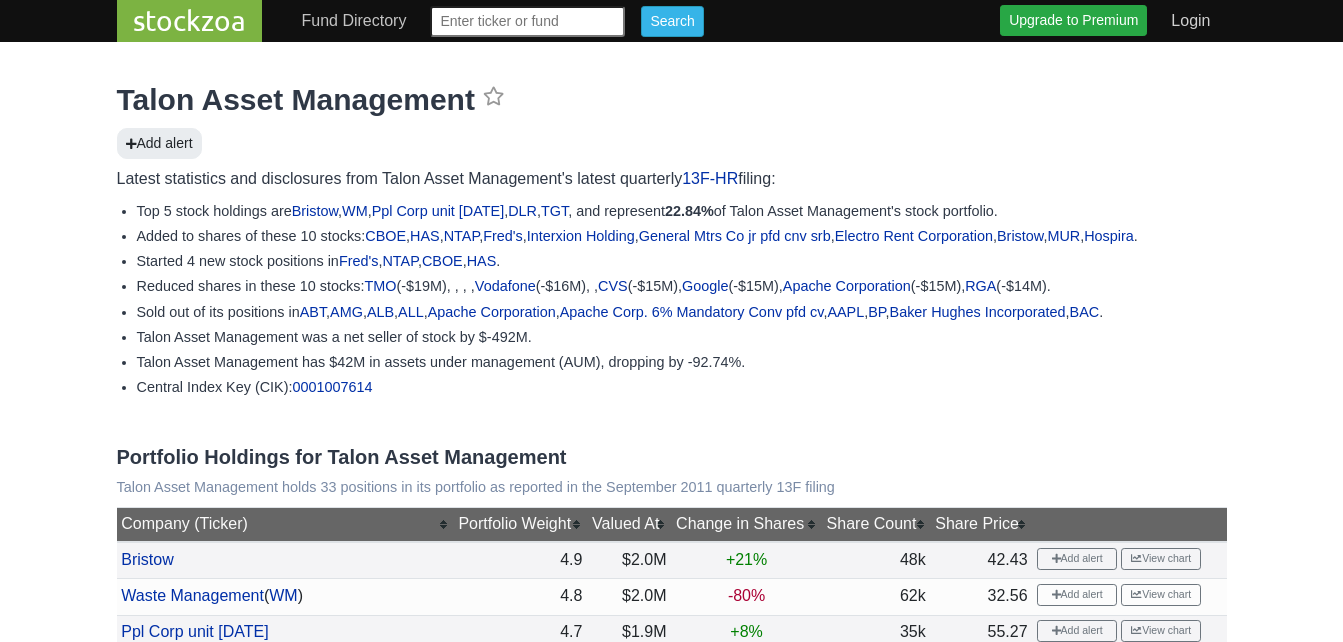 click on "Fund Directory" at bounding box center [354, 21] 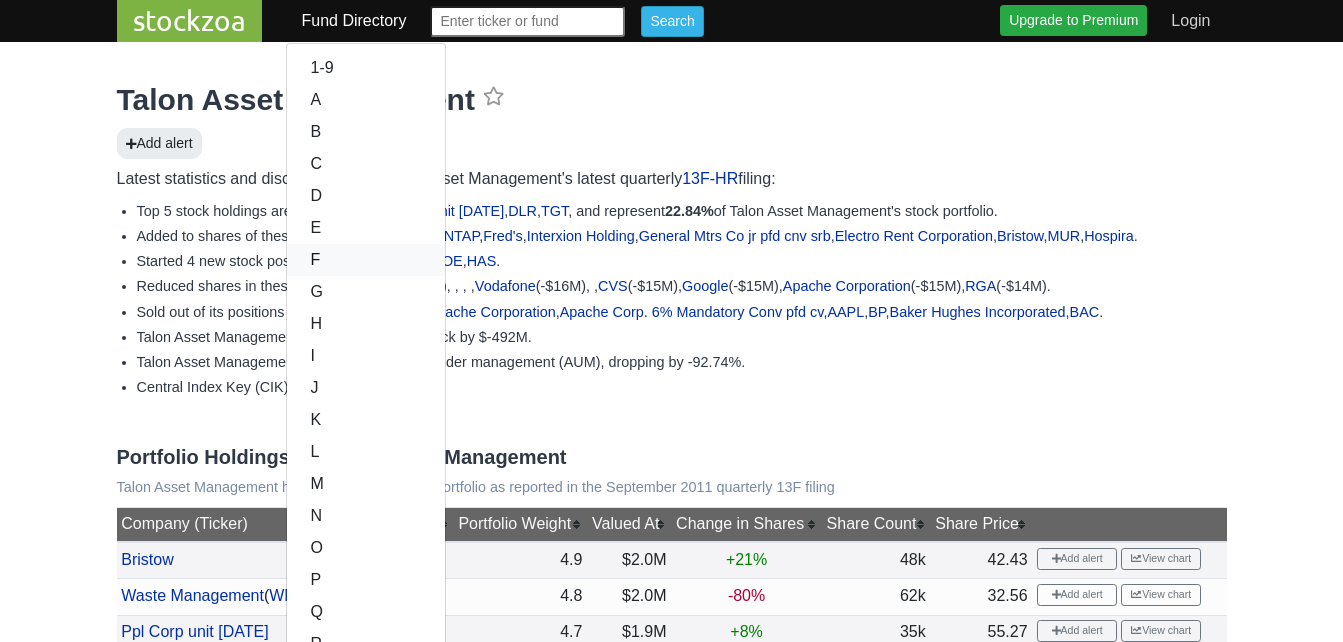 click on "F" at bounding box center [366, 260] 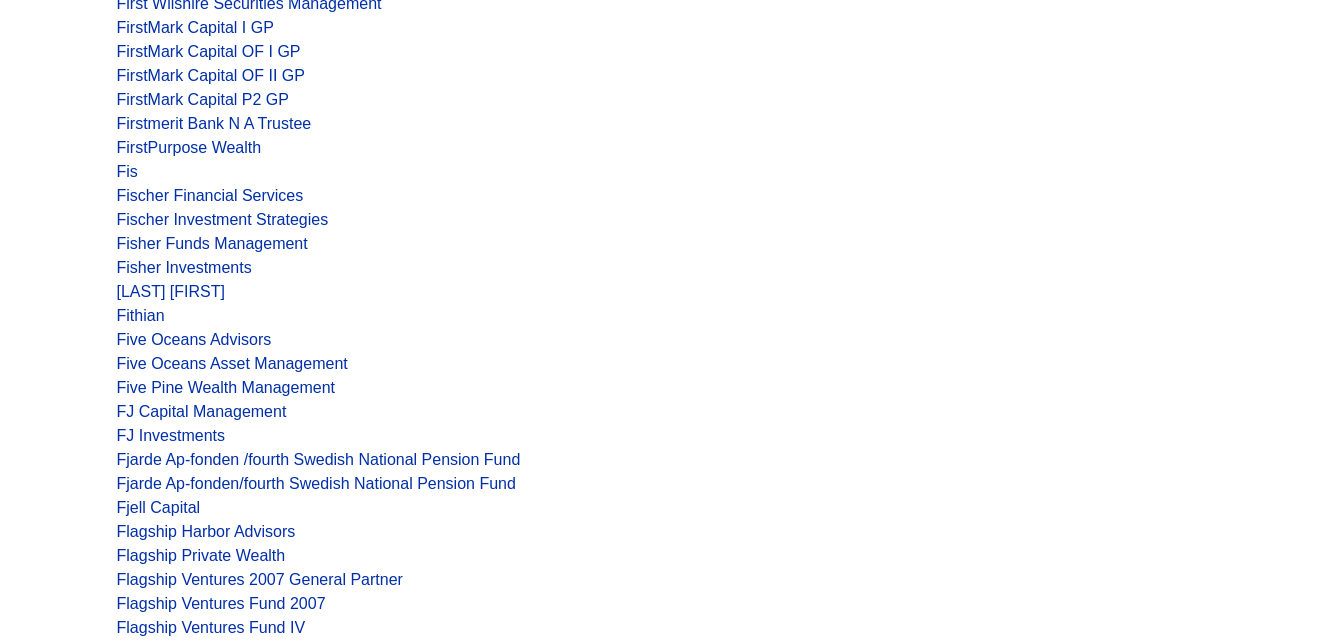 scroll, scrollTop: 6900, scrollLeft: 0, axis: vertical 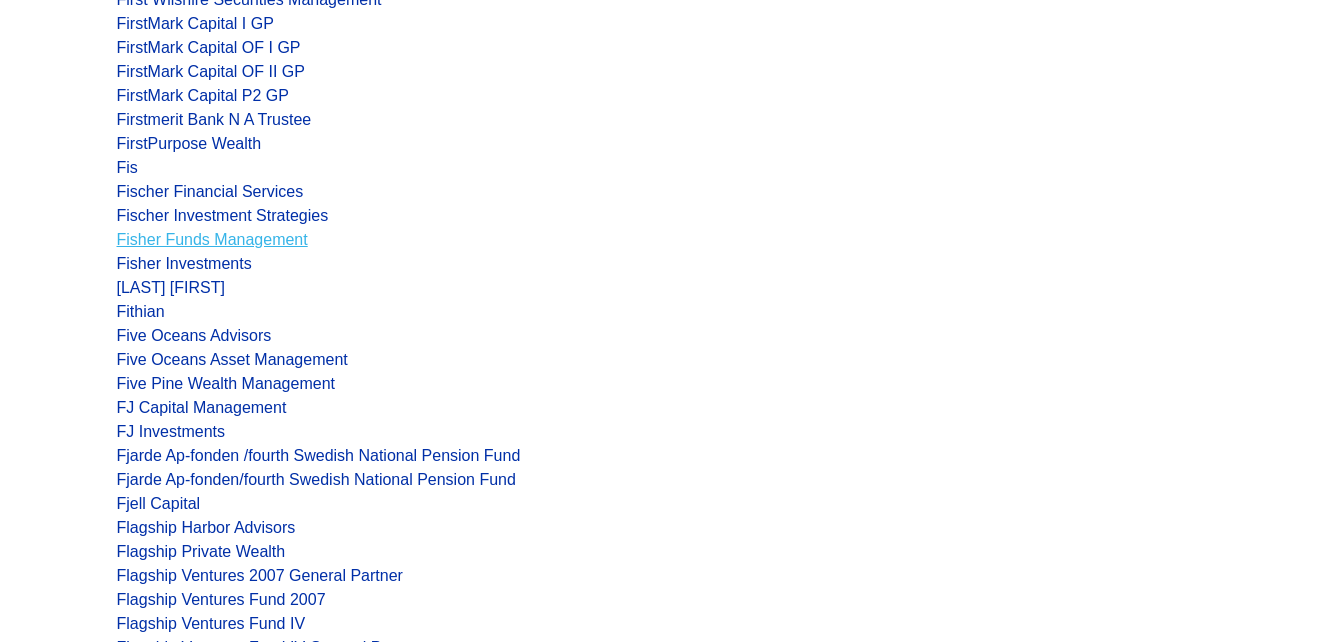 click on "Fisher Funds Management" at bounding box center [212, 239] 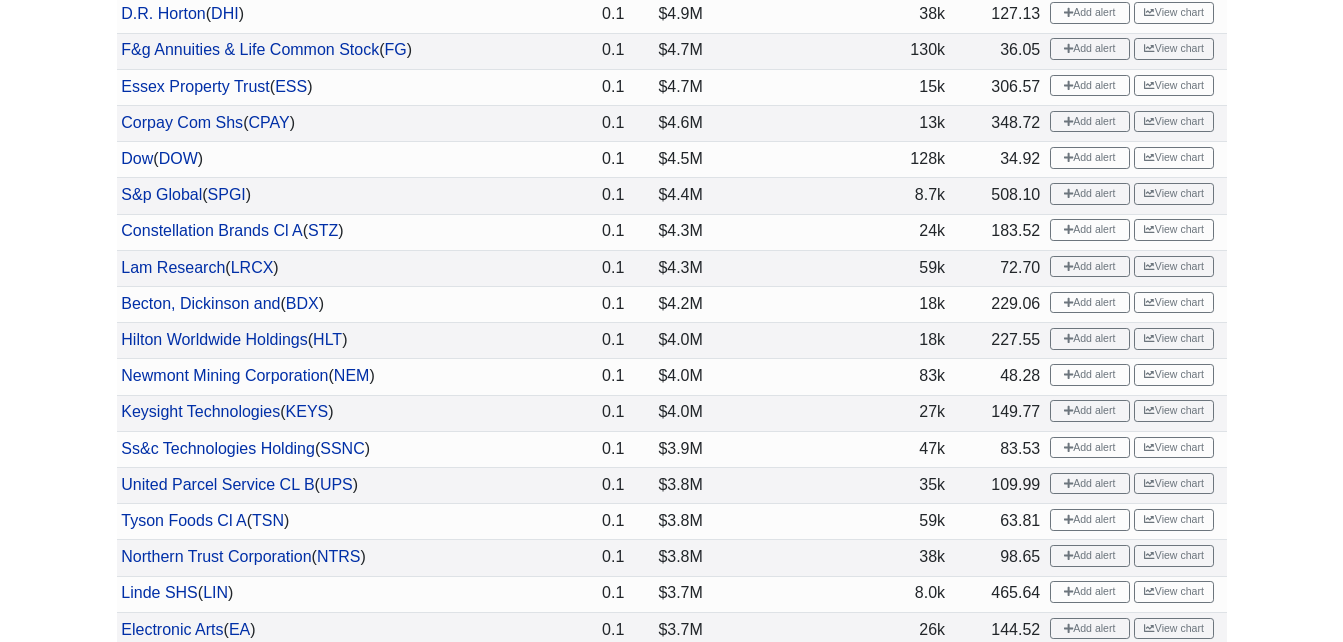 scroll, scrollTop: 4800, scrollLeft: 0, axis: vertical 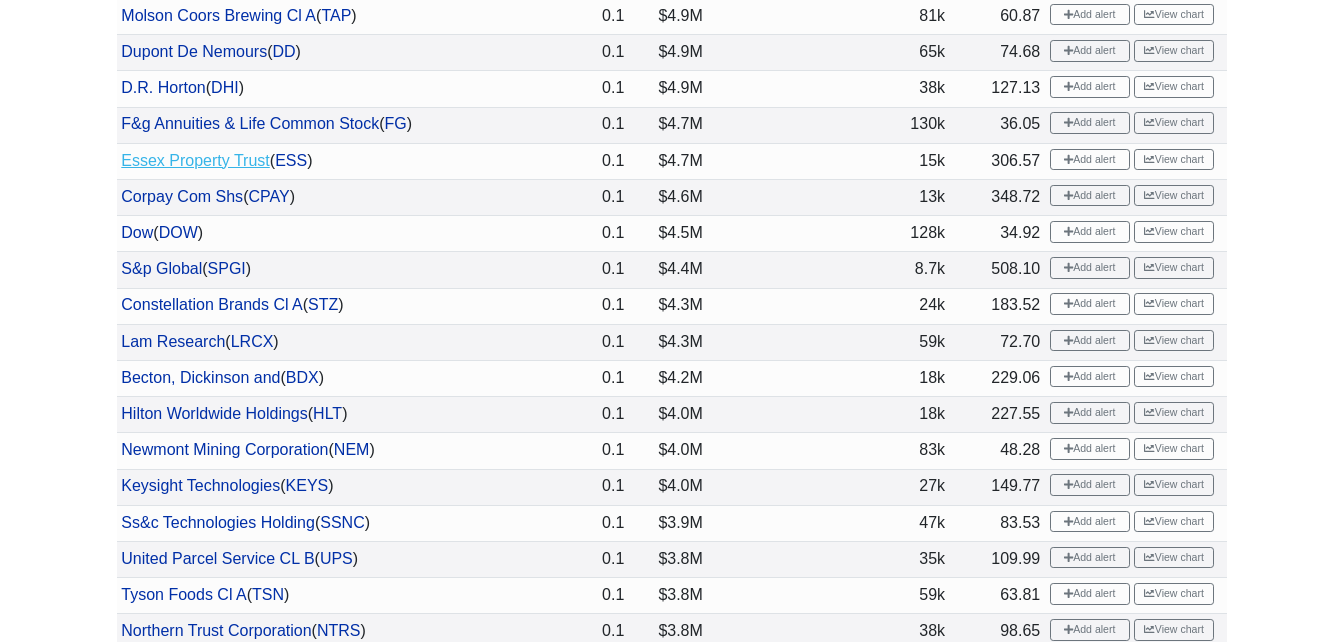 click on "Essex Property Trust" at bounding box center (195, 160) 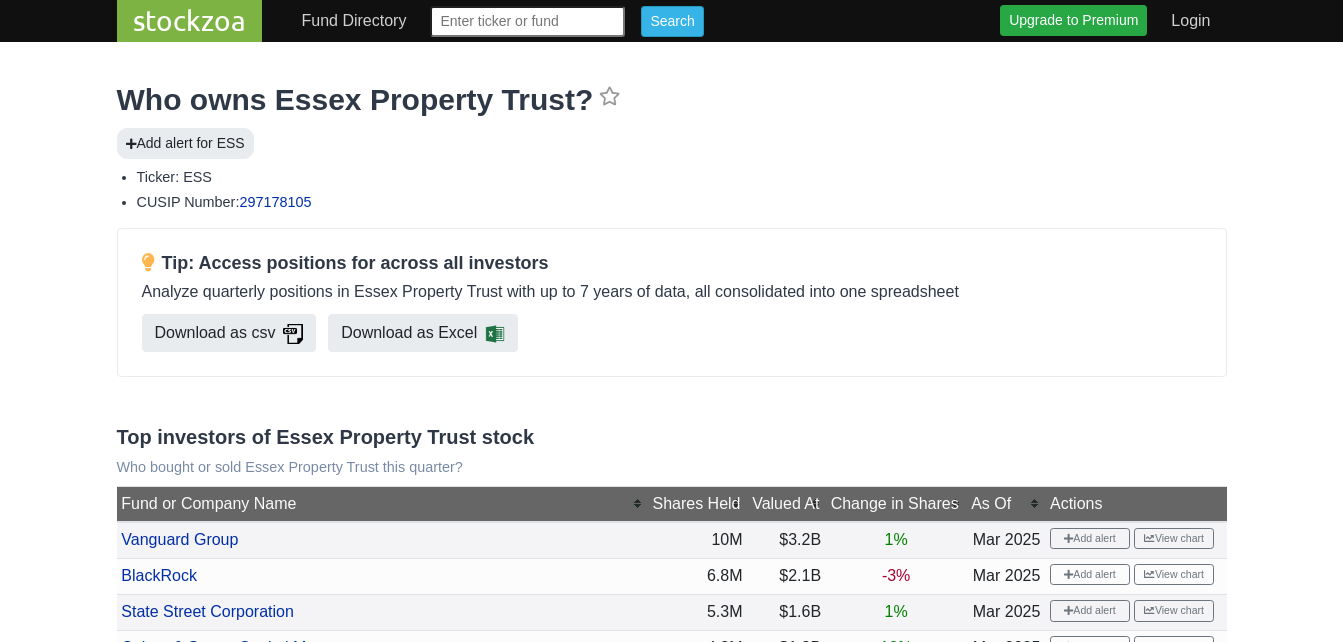 scroll, scrollTop: 0, scrollLeft: 0, axis: both 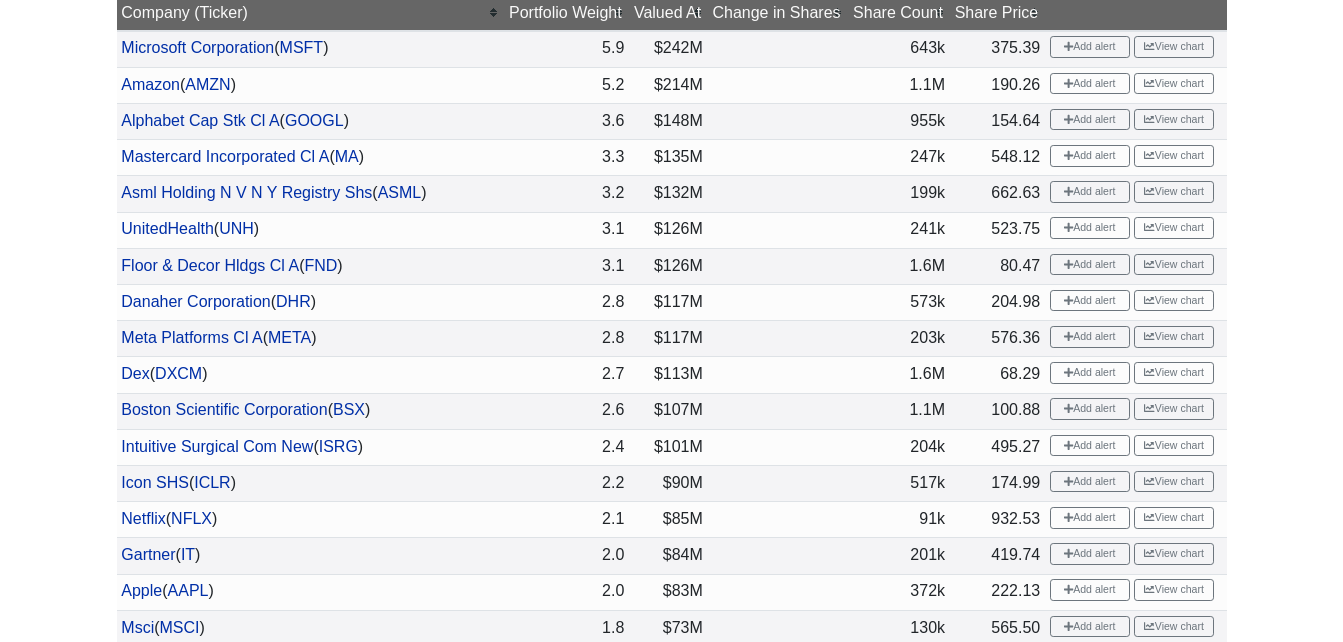 click on "Dex
( DXCM )" at bounding box center (311, 375) 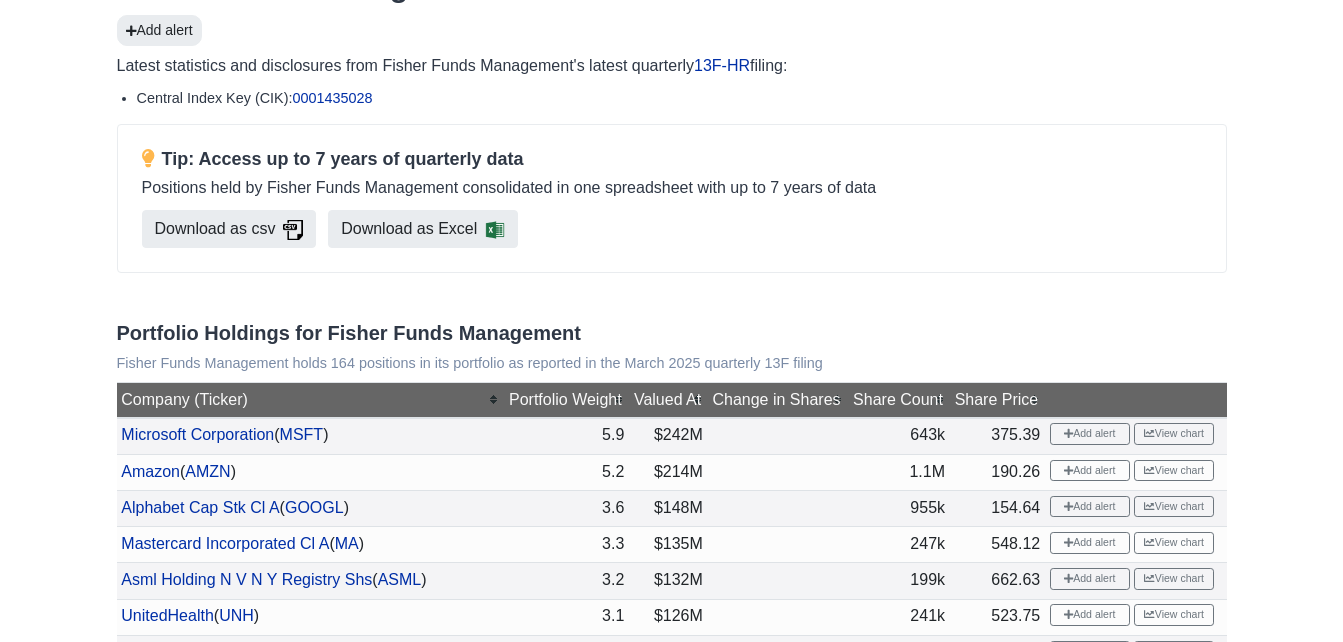scroll, scrollTop: 0, scrollLeft: 0, axis: both 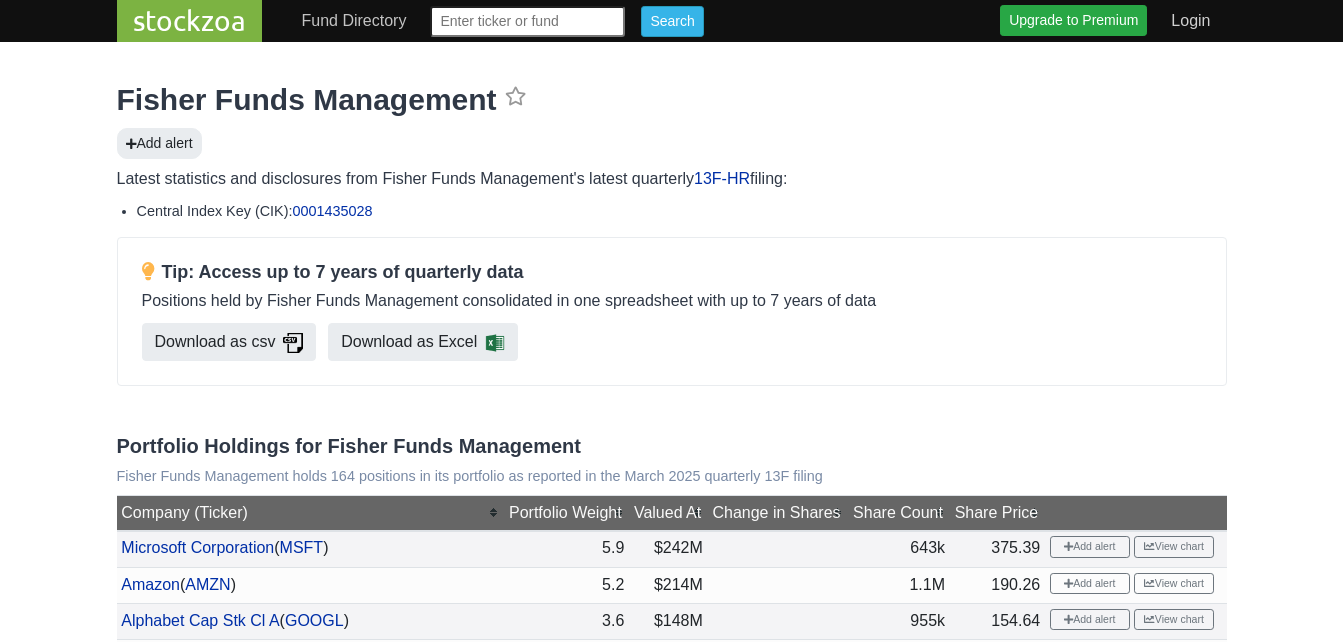 click on "Fund Directory" at bounding box center (354, 21) 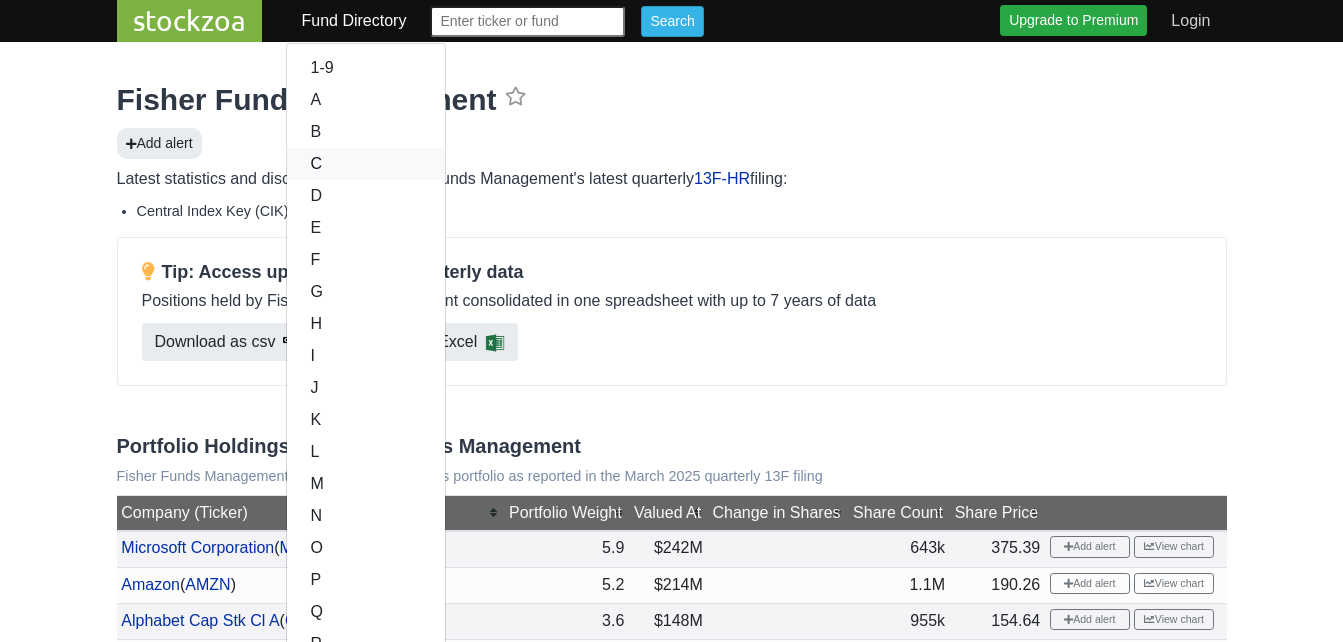 click on "C" at bounding box center (366, 164) 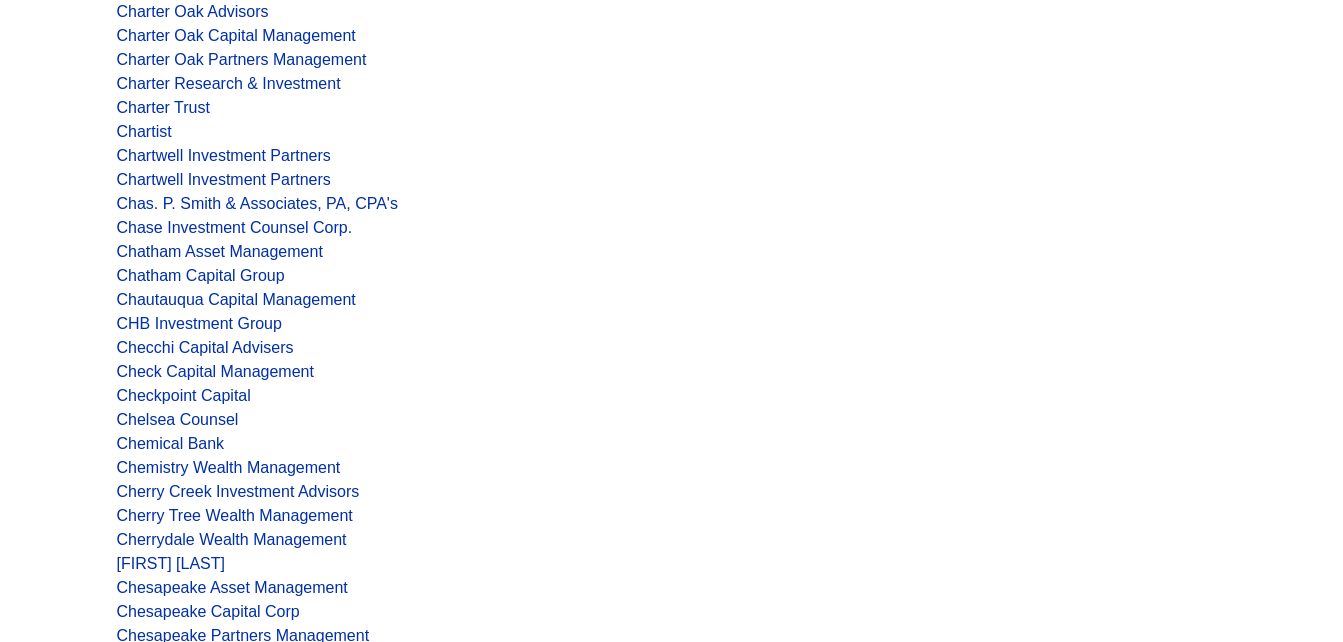 scroll, scrollTop: 10600, scrollLeft: 0, axis: vertical 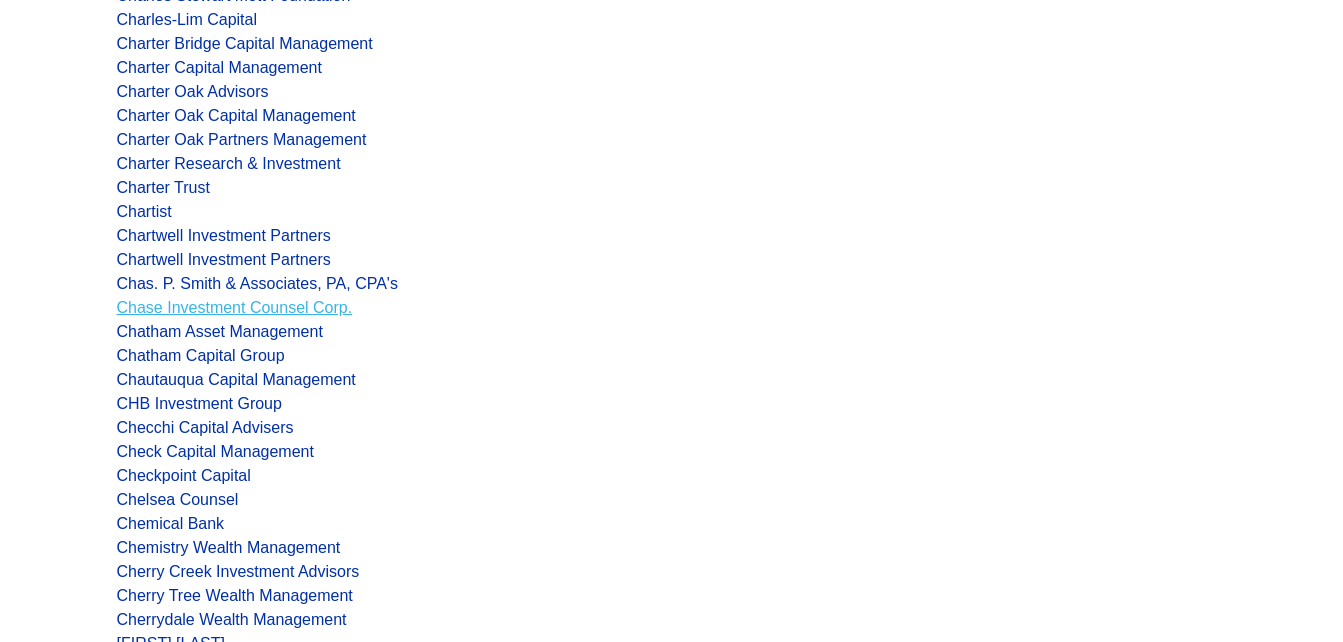 click on "Chase Investment Counsel Corp." at bounding box center [235, 307] 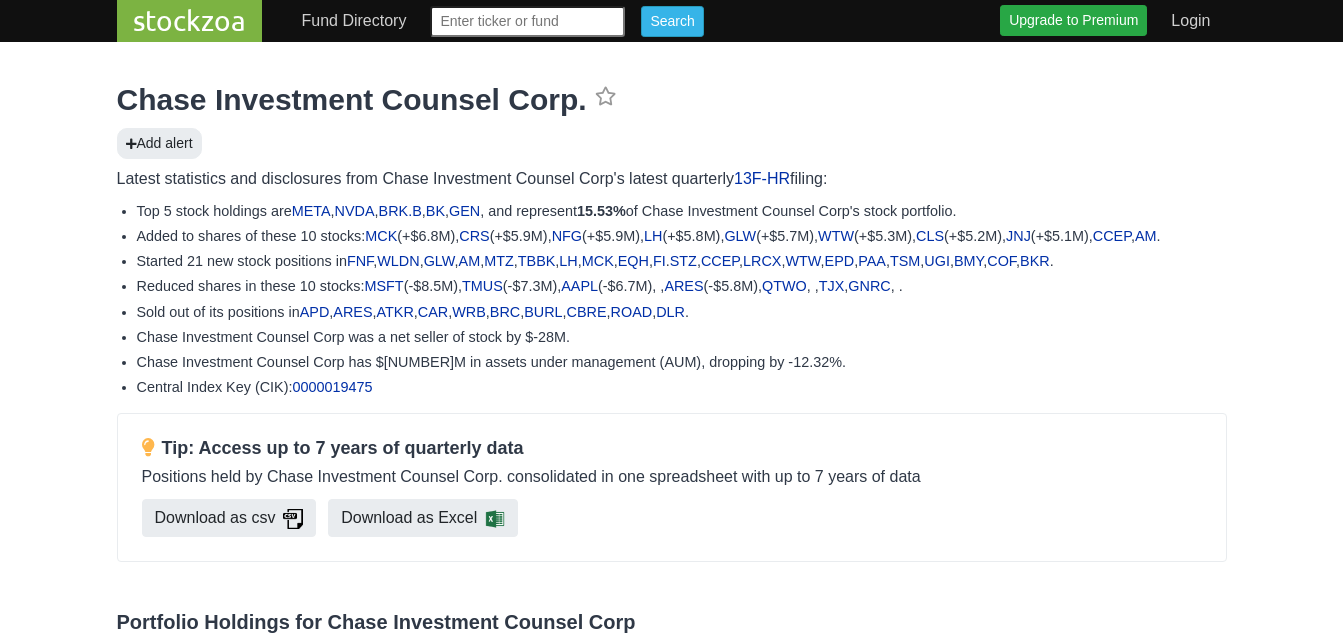 scroll, scrollTop: 0, scrollLeft: 0, axis: both 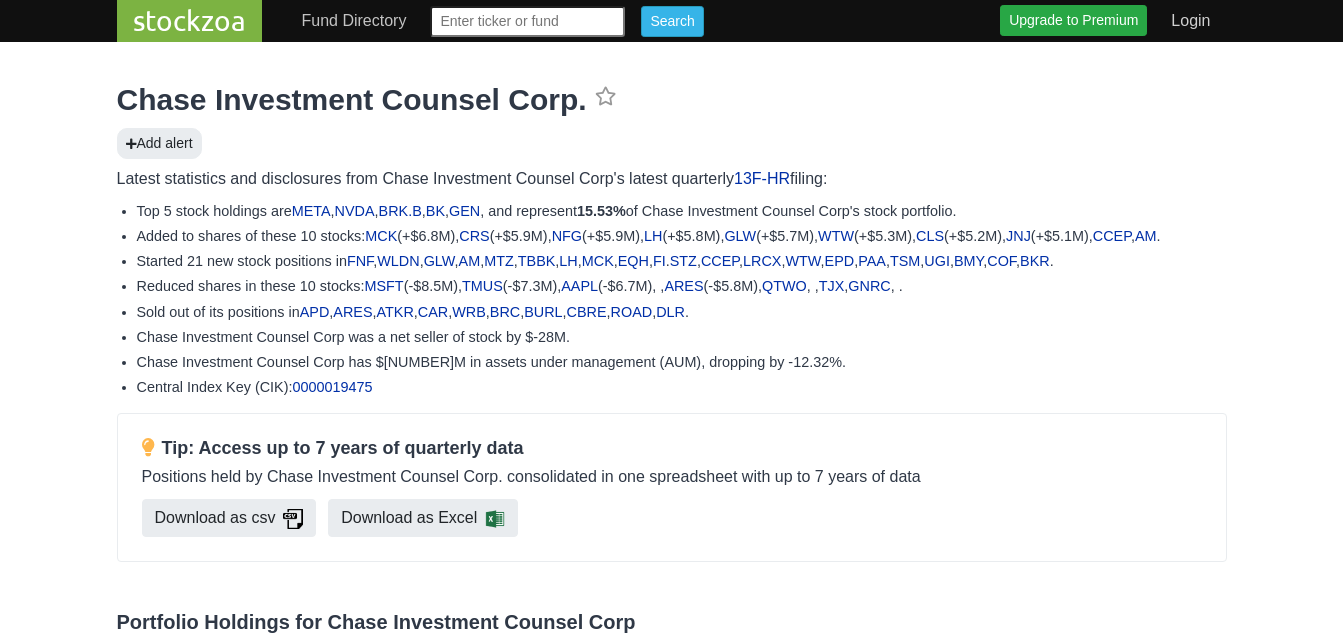 click on "Fund Directory" at bounding box center [354, 21] 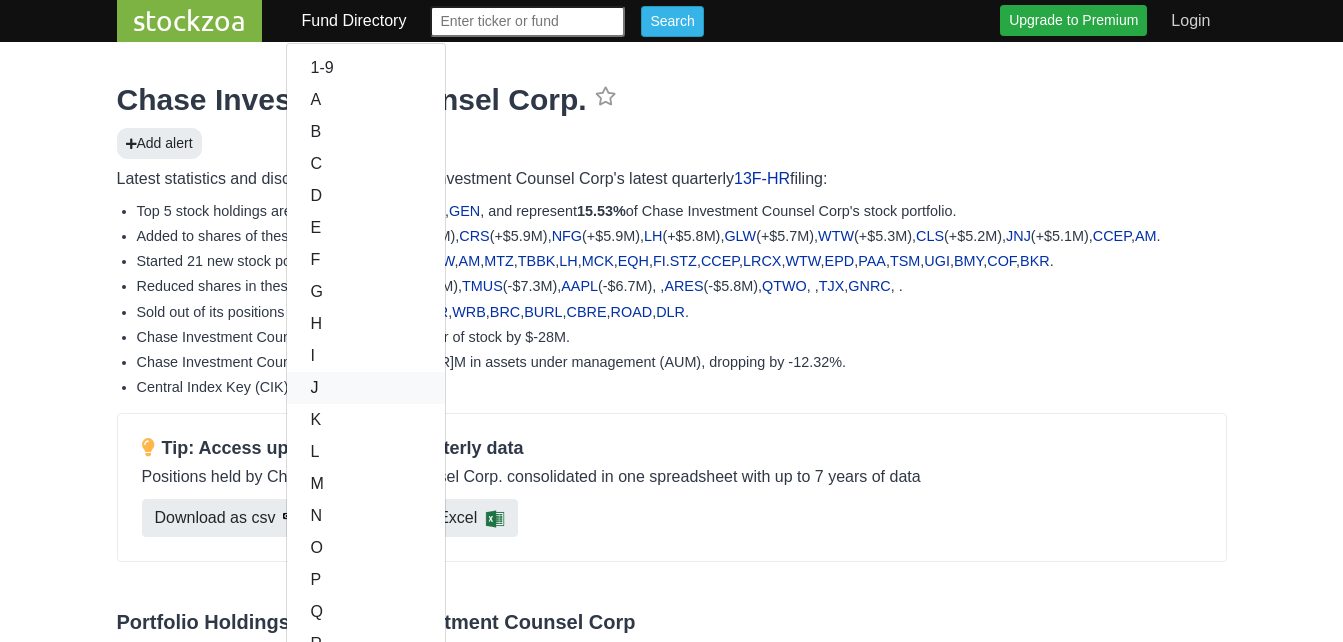 click on "J" at bounding box center (366, 388) 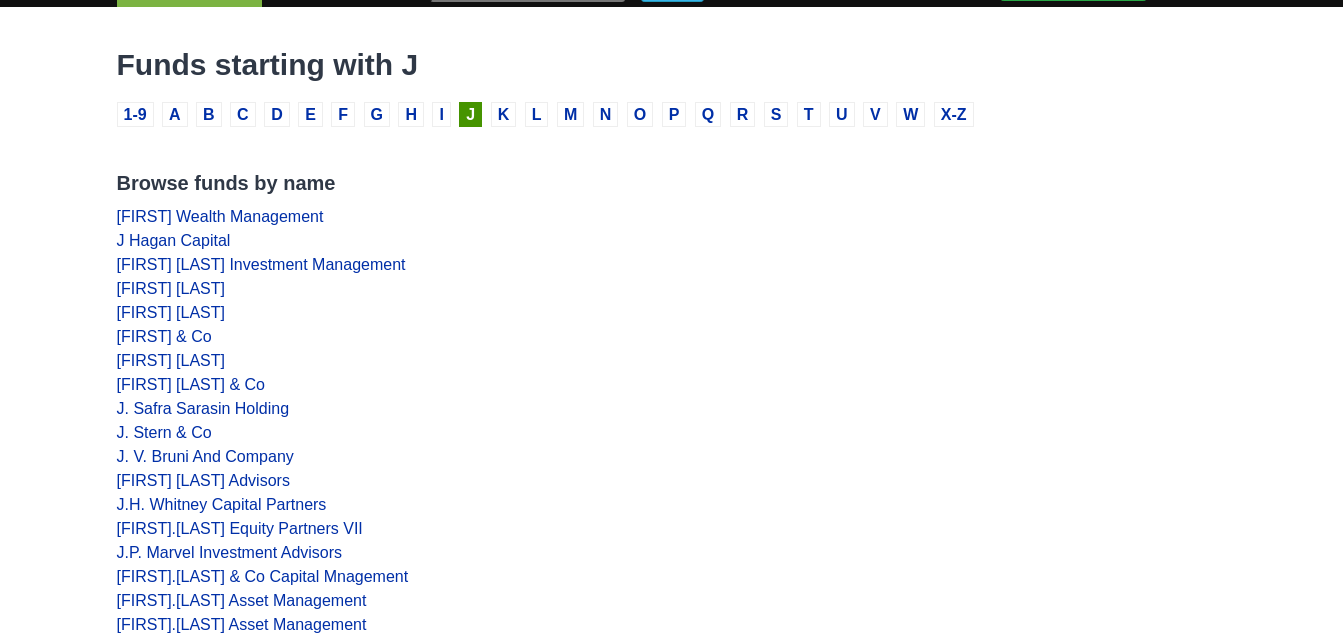 scroll, scrollTop: 0, scrollLeft: 0, axis: both 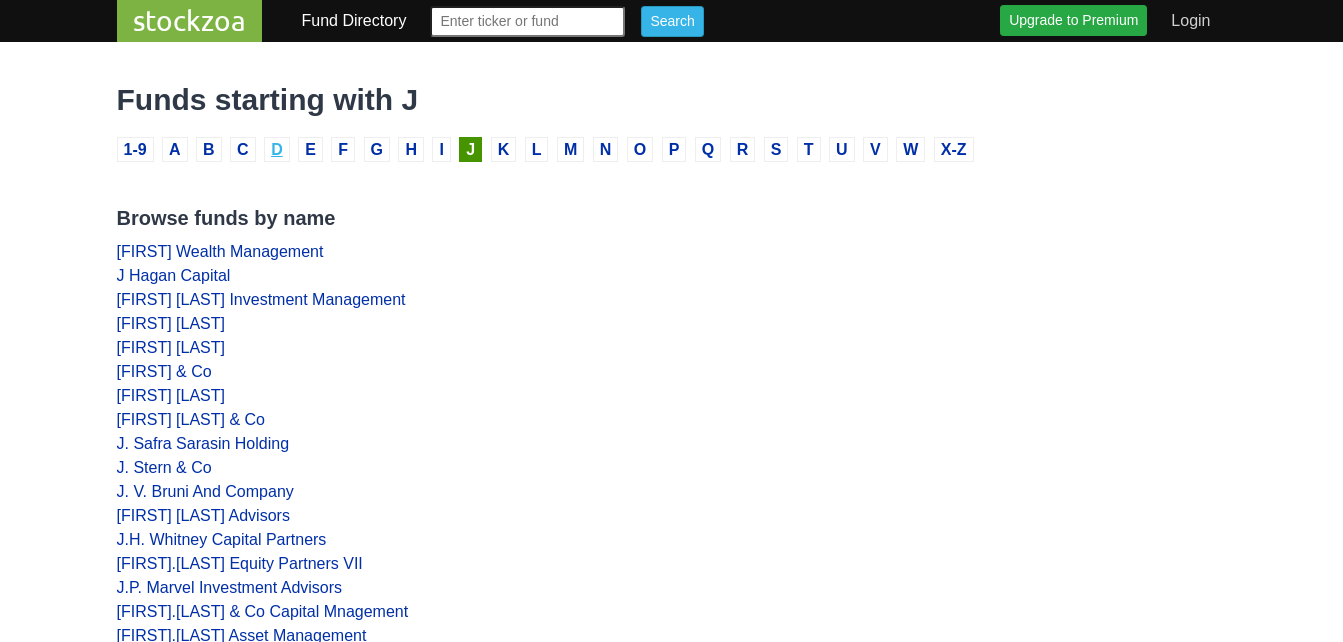 click on "D" at bounding box center (277, 149) 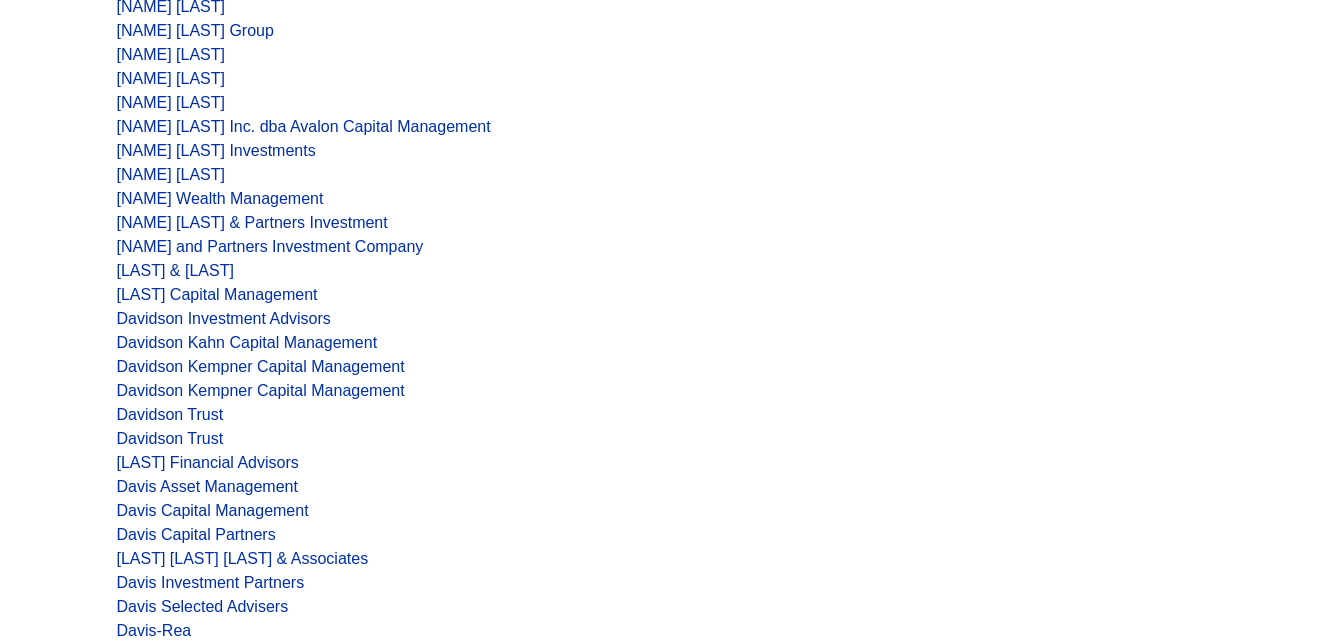 scroll, scrollTop: 1600, scrollLeft: 0, axis: vertical 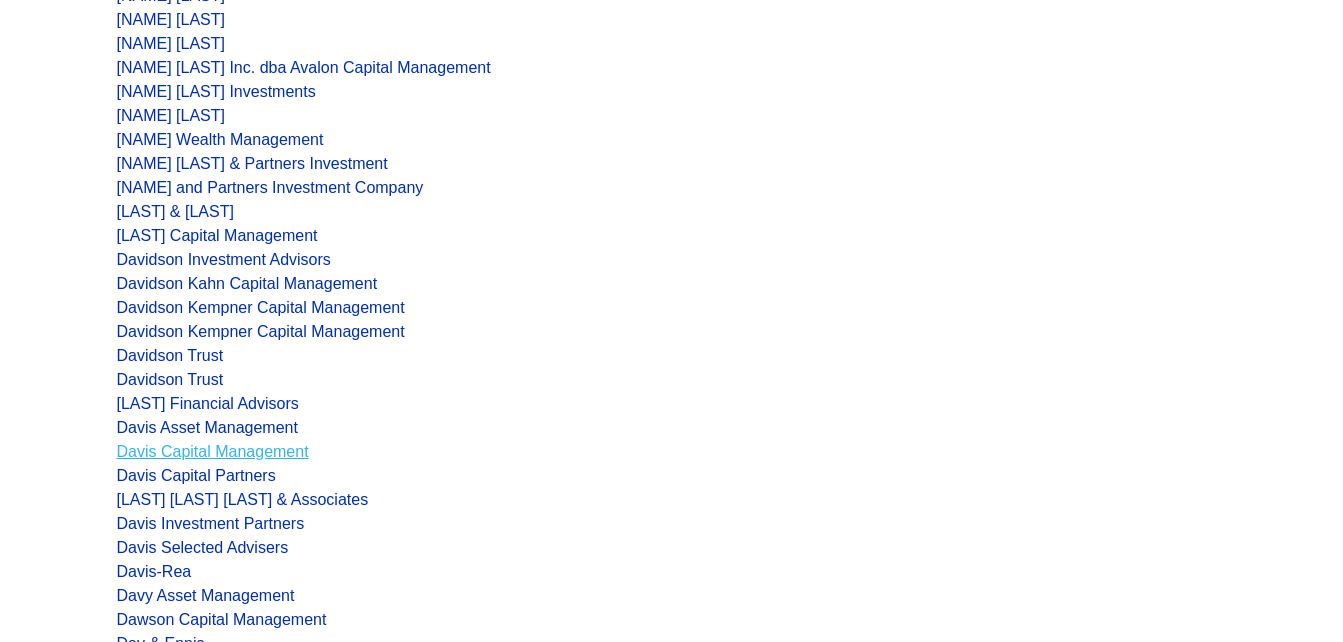 click on "Davis Capital Management" at bounding box center [213, 451] 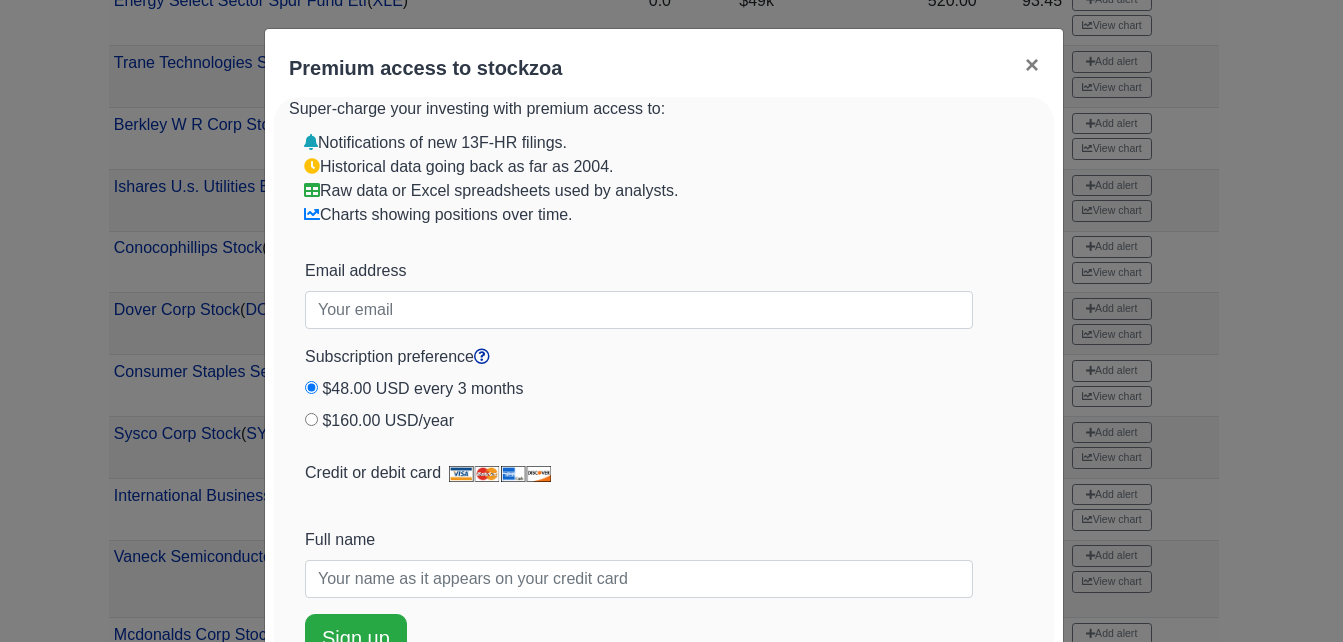 scroll, scrollTop: 9100, scrollLeft: 0, axis: vertical 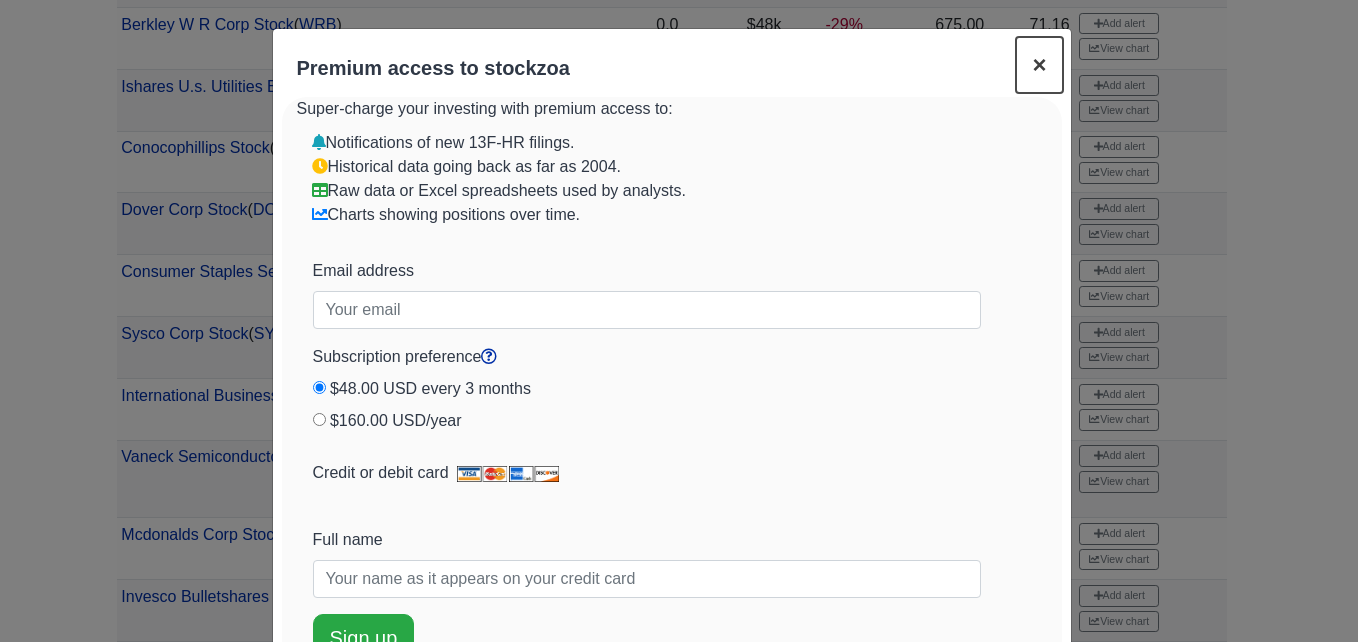 click on "×" at bounding box center (1039, 64) 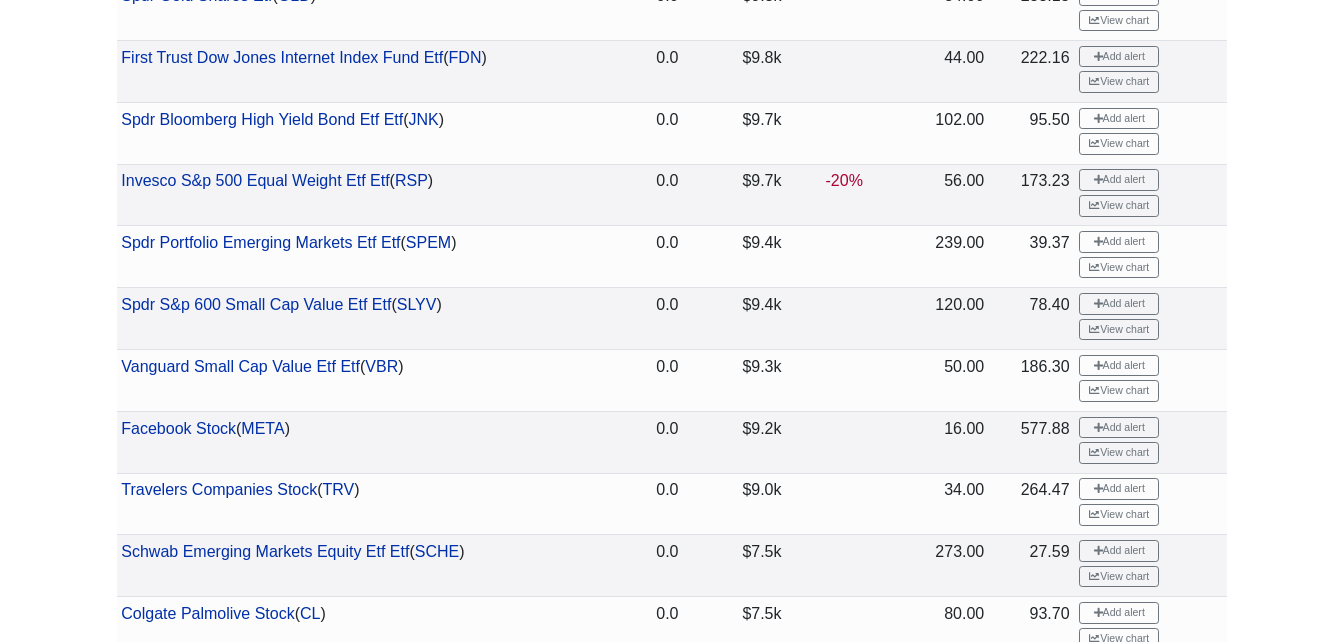 scroll, scrollTop: 14000, scrollLeft: 0, axis: vertical 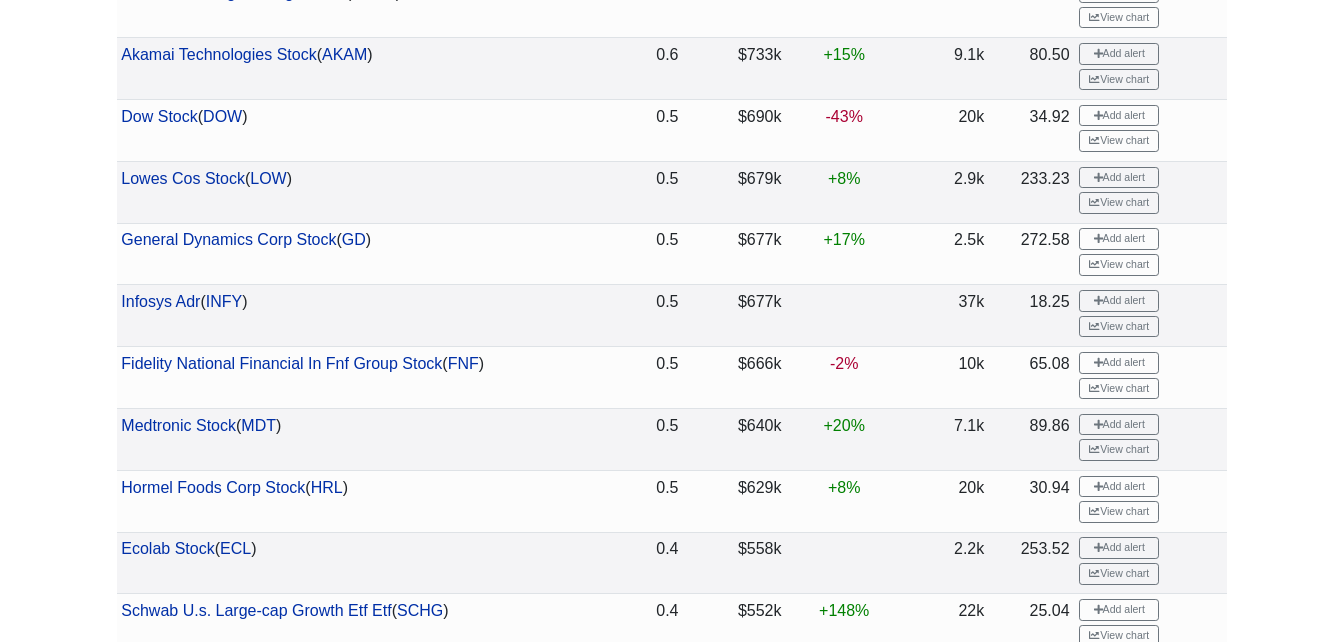 click on "20k" at bounding box center (945, 130) 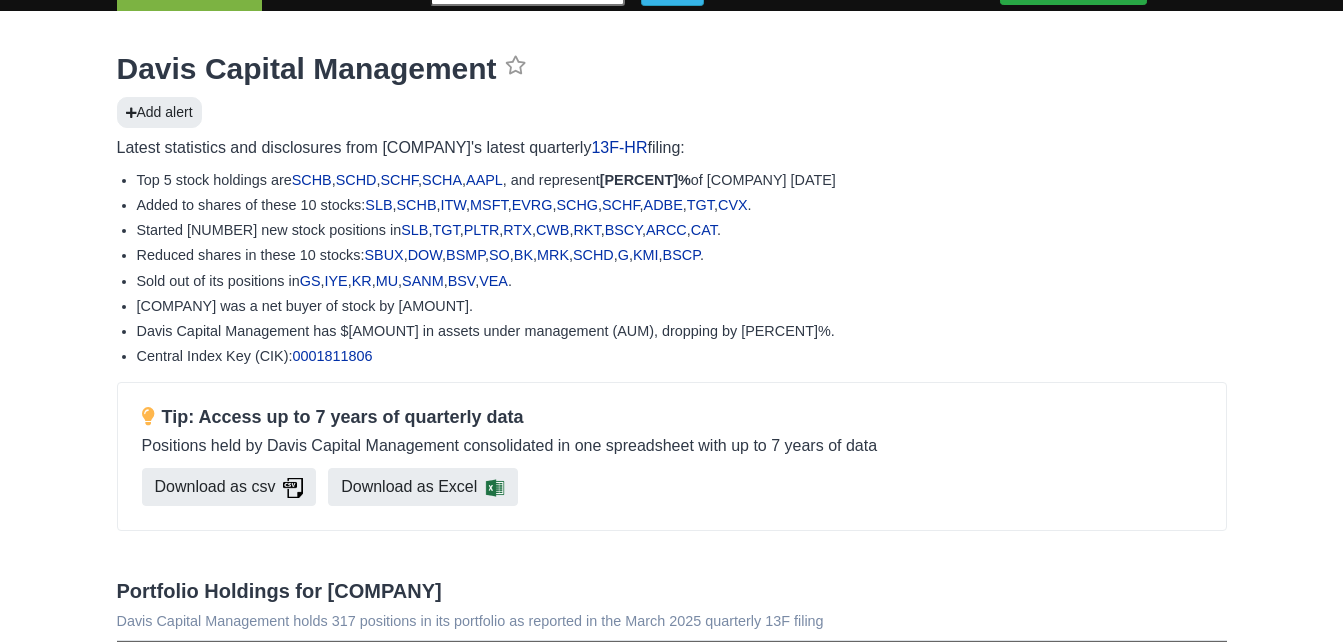 scroll, scrollTop: 0, scrollLeft: 0, axis: both 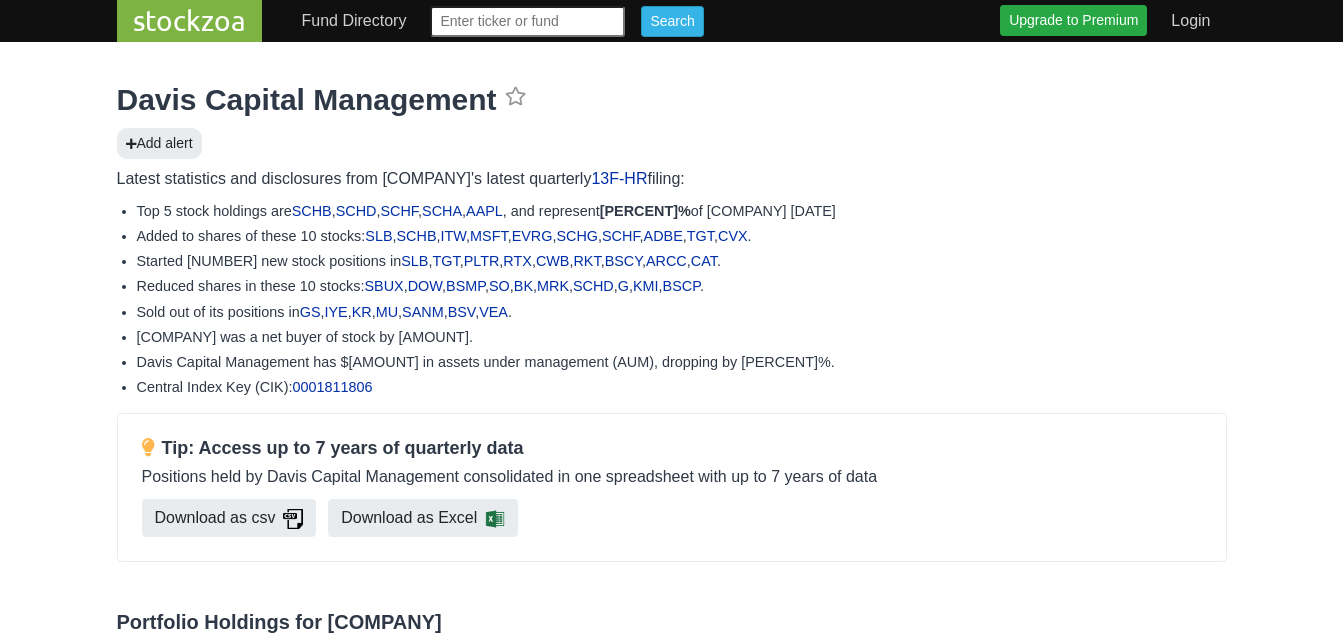 click 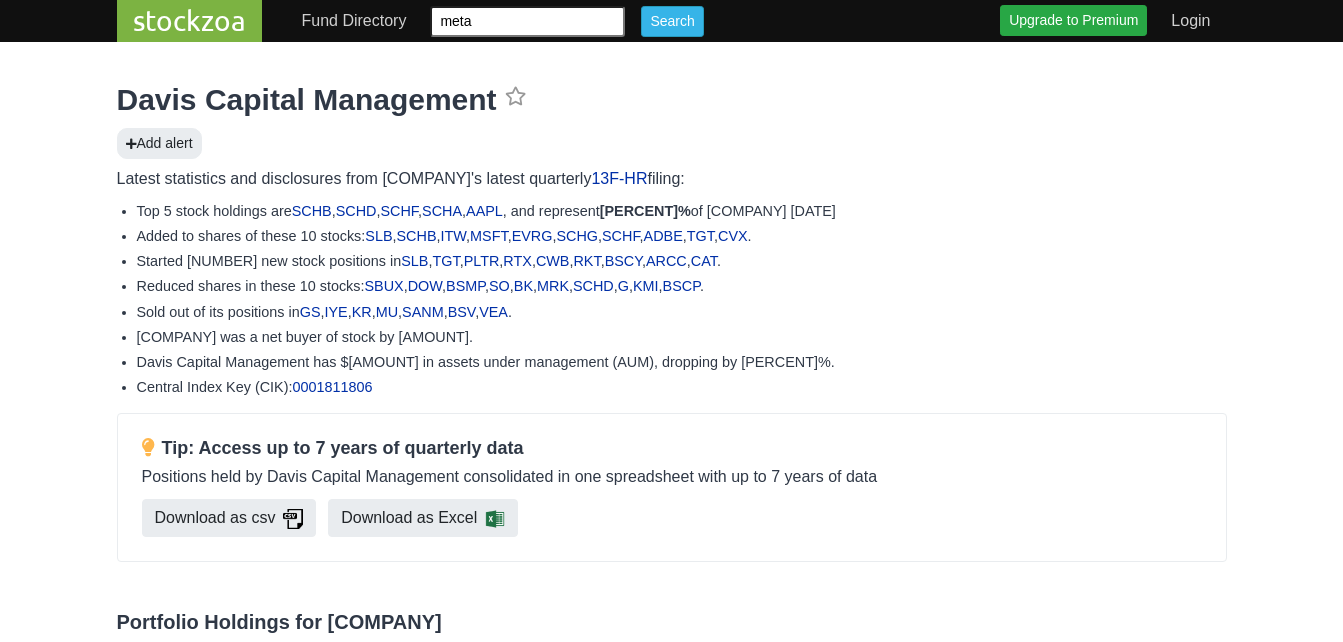type on "meta" 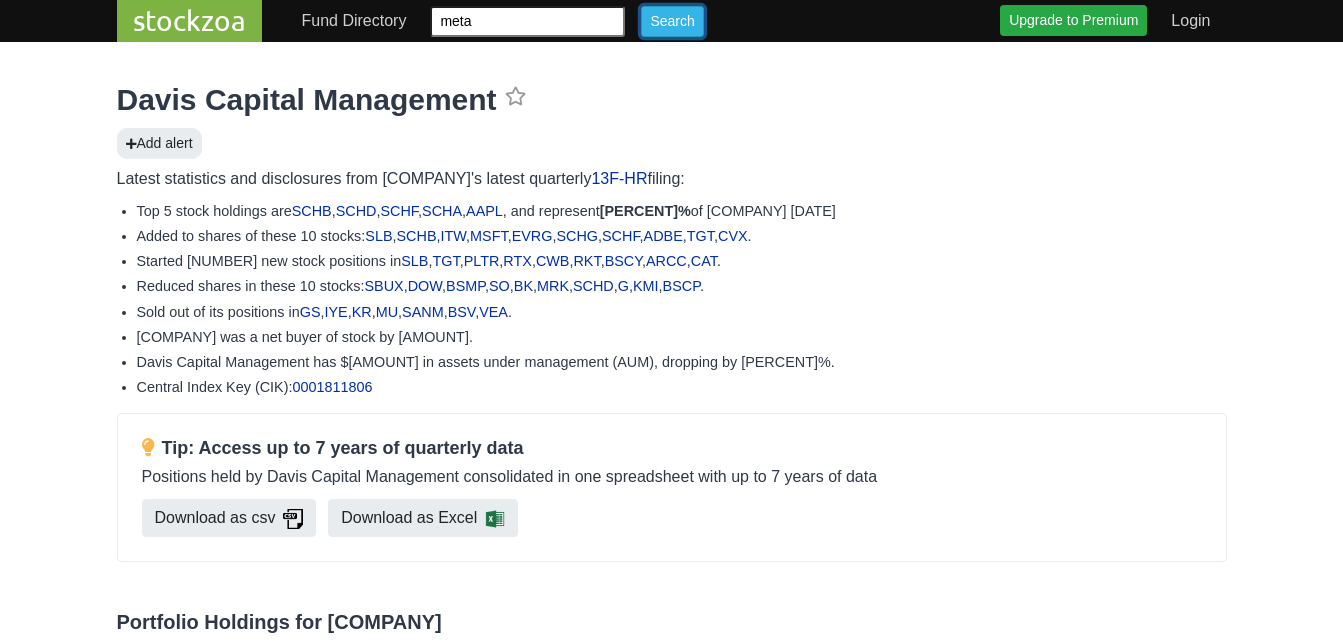 click on "Search" 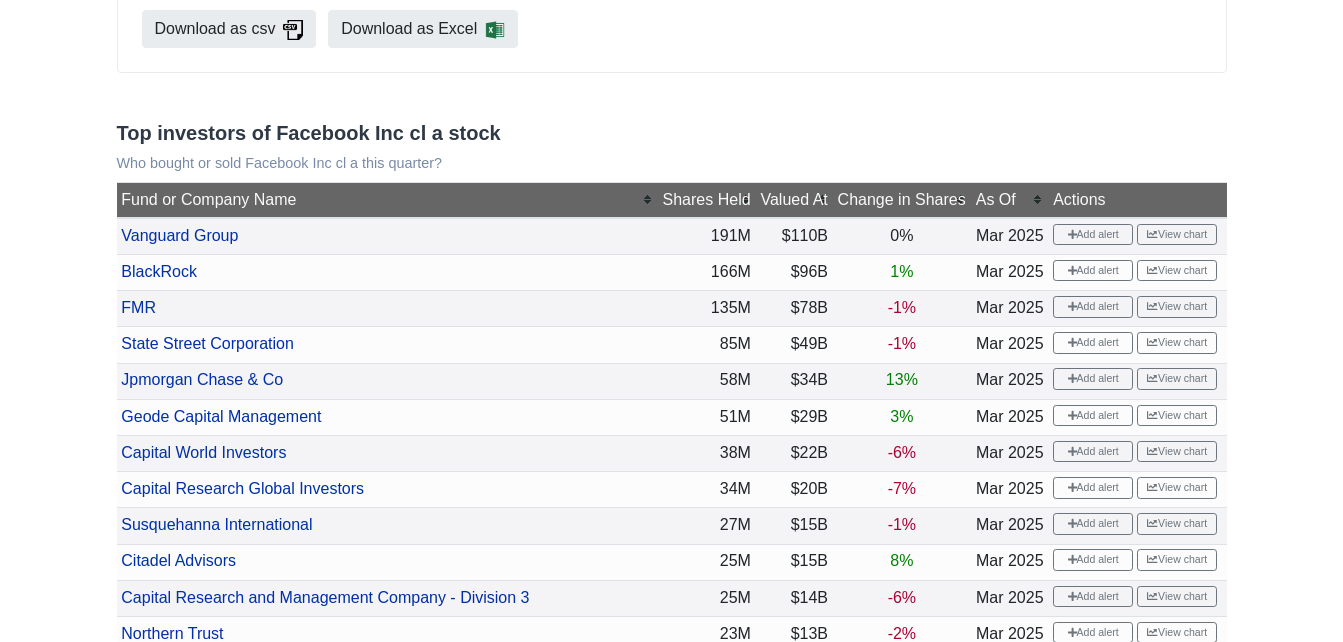 scroll, scrollTop: 0, scrollLeft: 0, axis: both 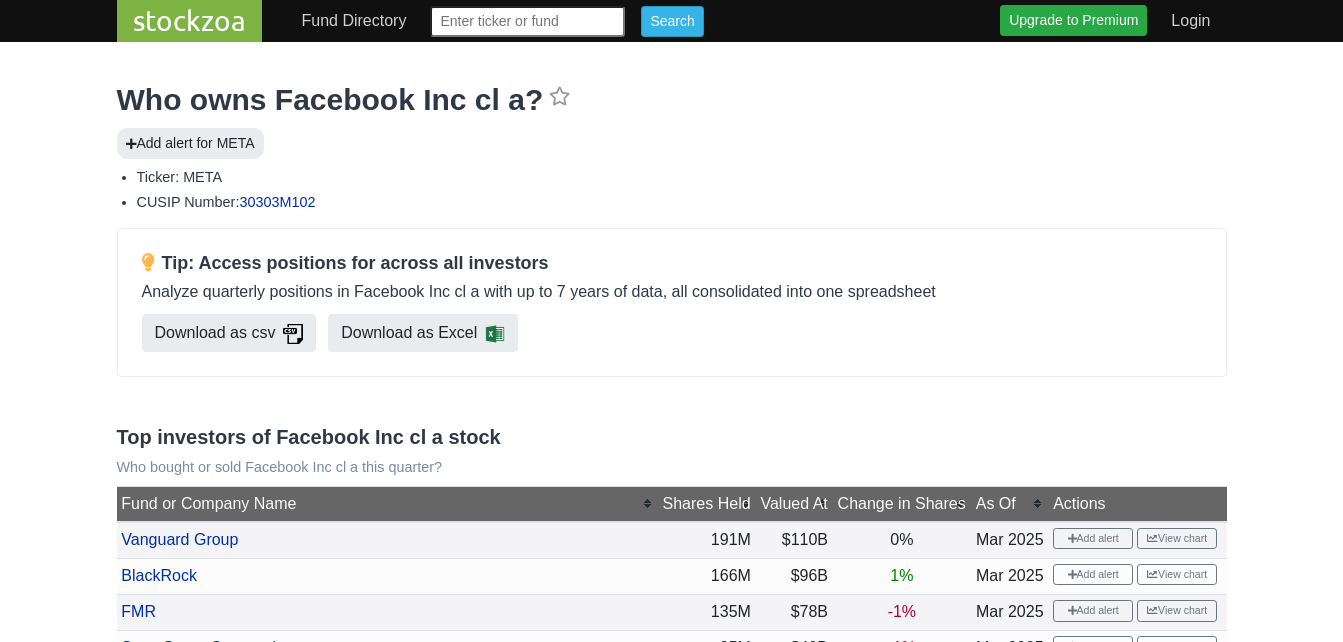 click at bounding box center (527, 21) 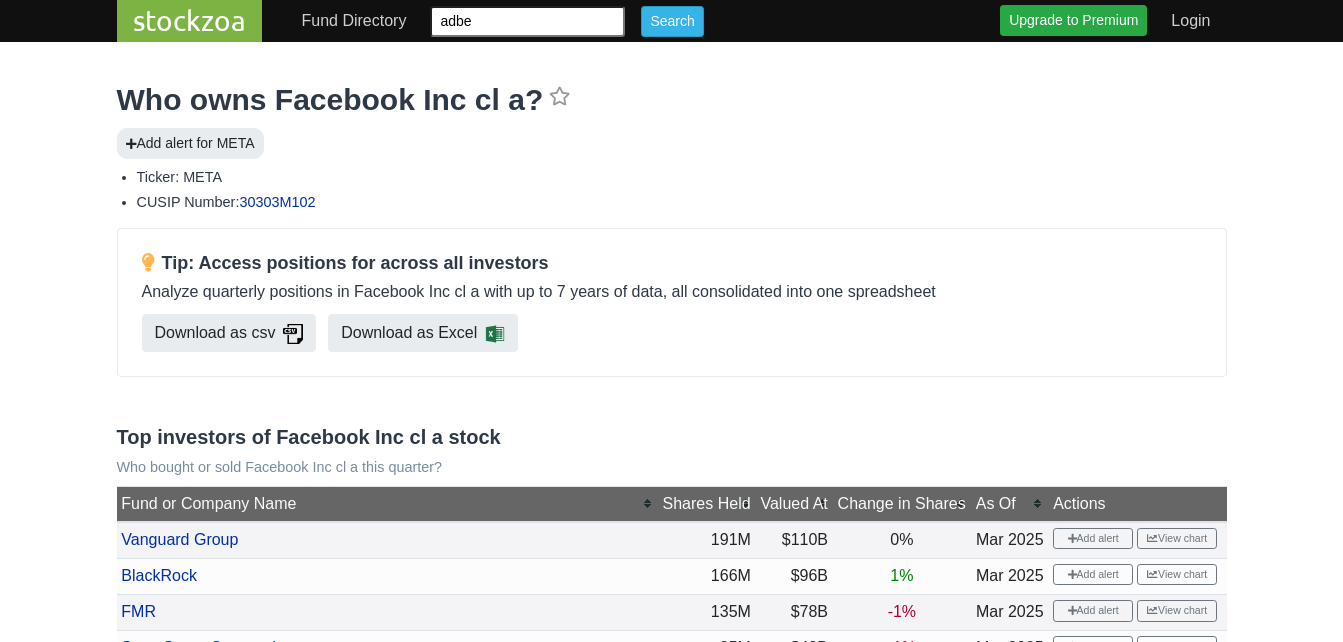 type on "adbe" 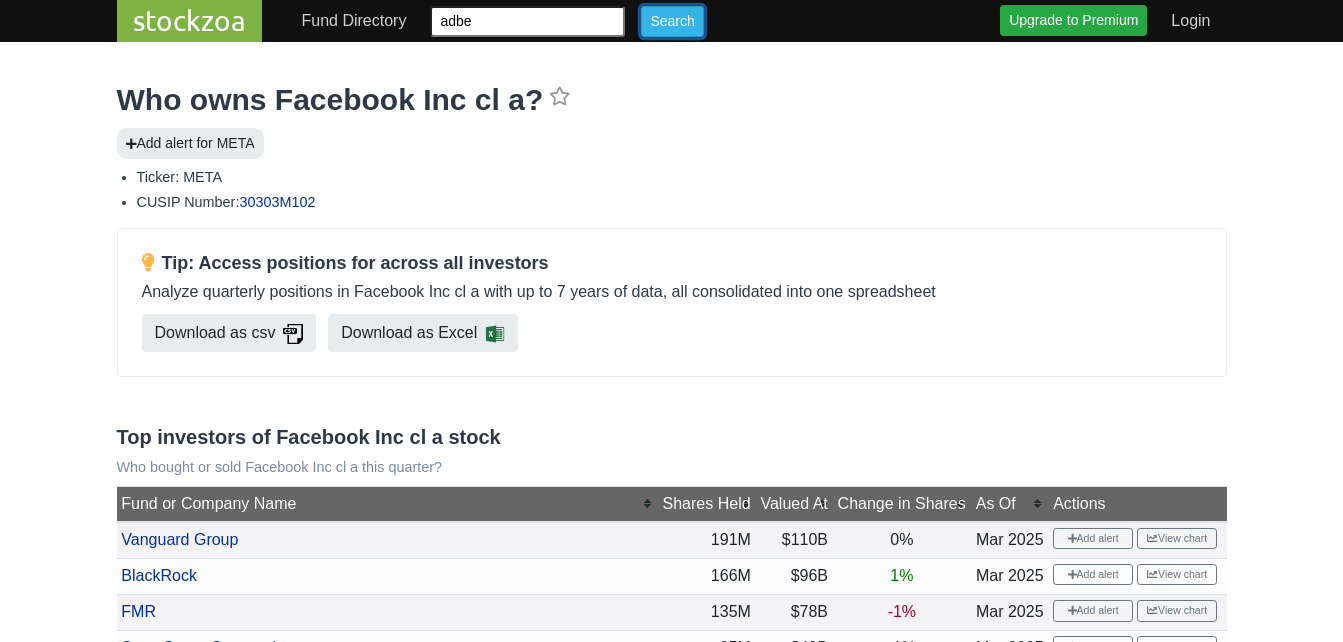 click on "Search" at bounding box center [672, 21] 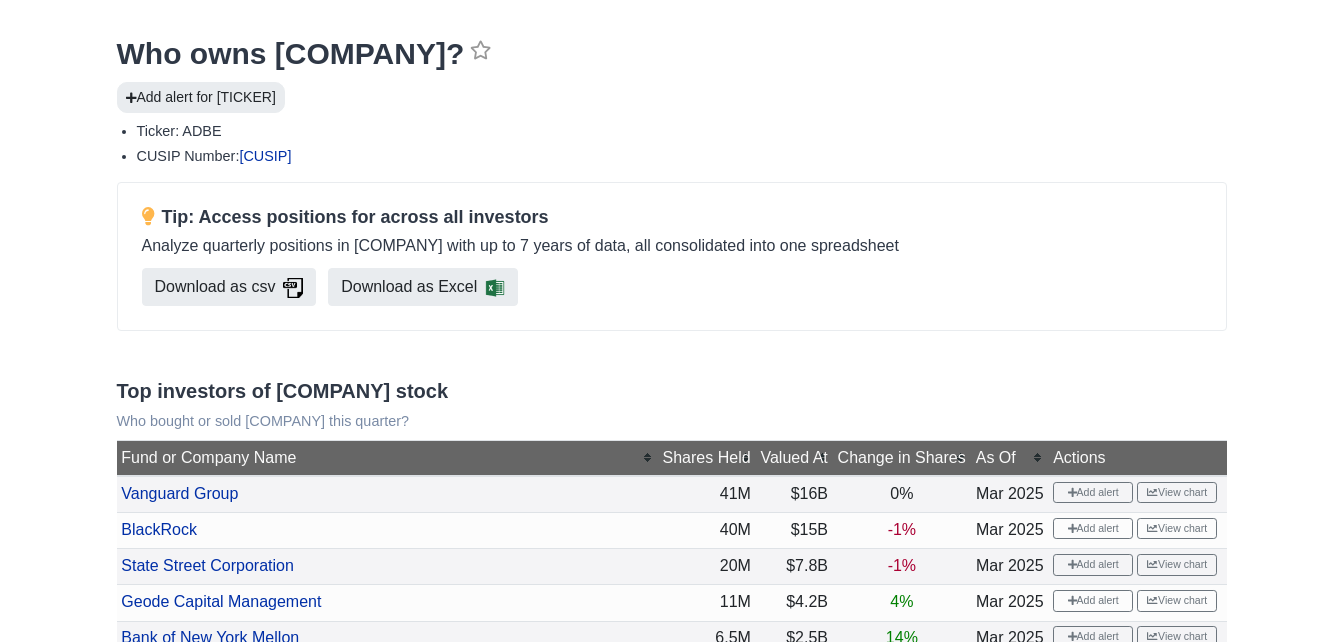 scroll, scrollTop: 0, scrollLeft: 0, axis: both 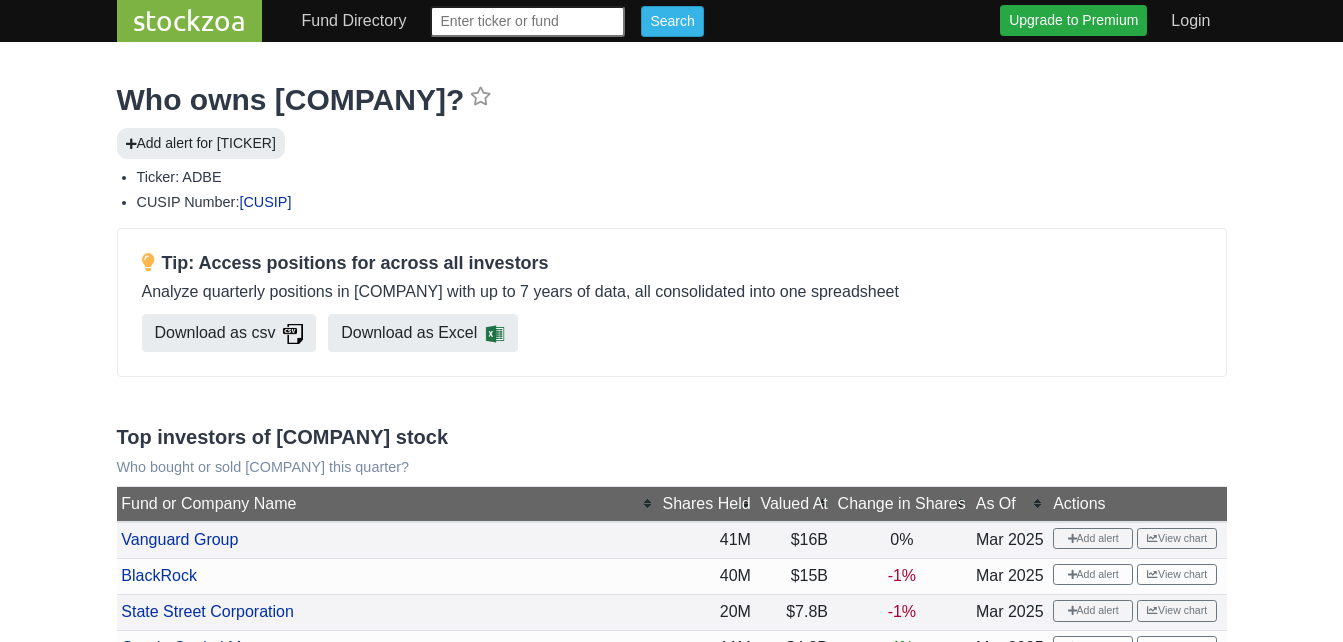 click at bounding box center (527, 21) 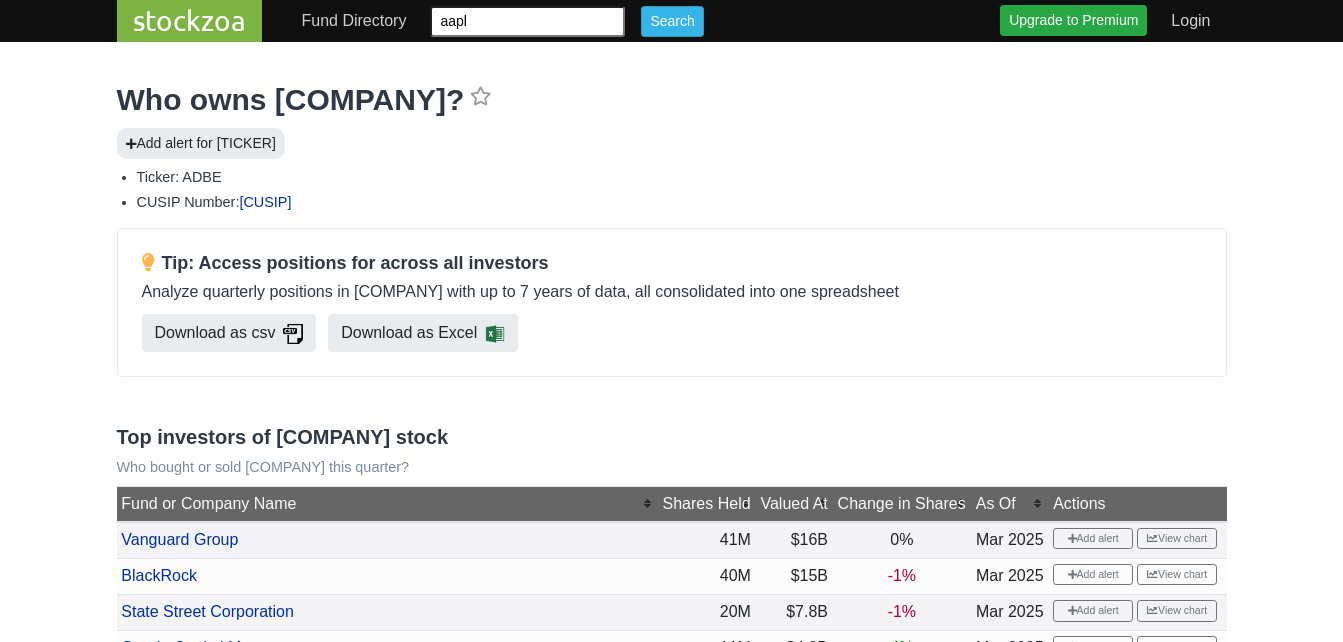 type on "aapl" 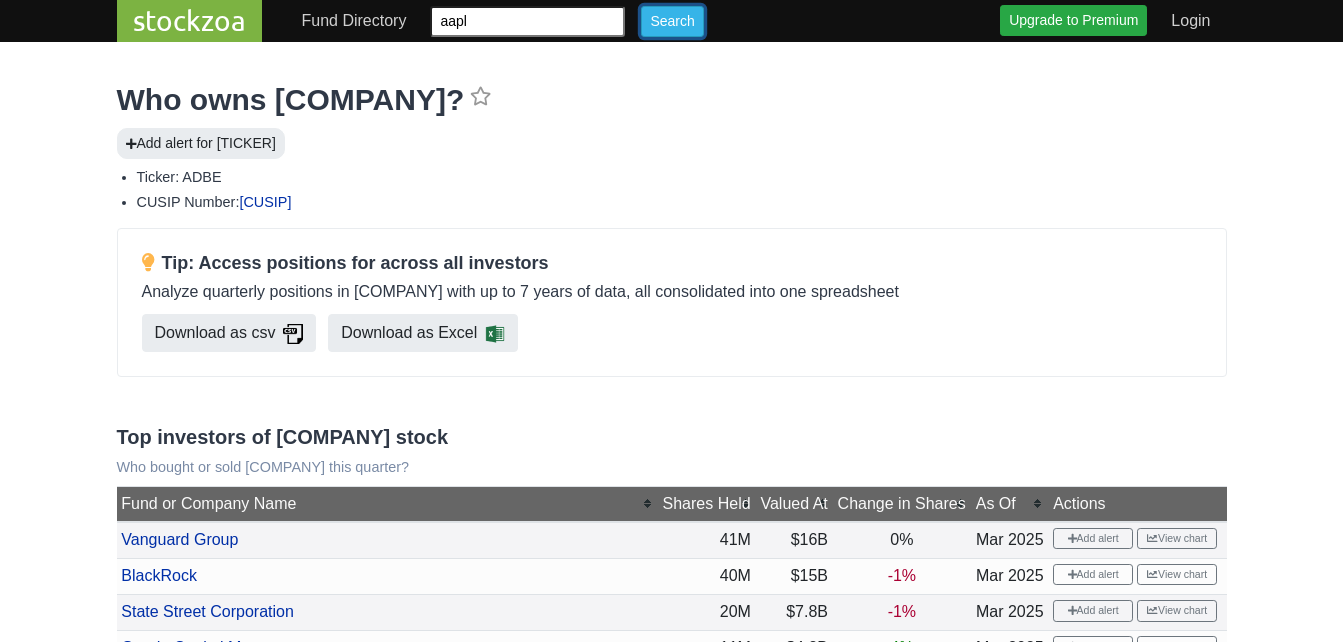 click on "Search" at bounding box center [672, 21] 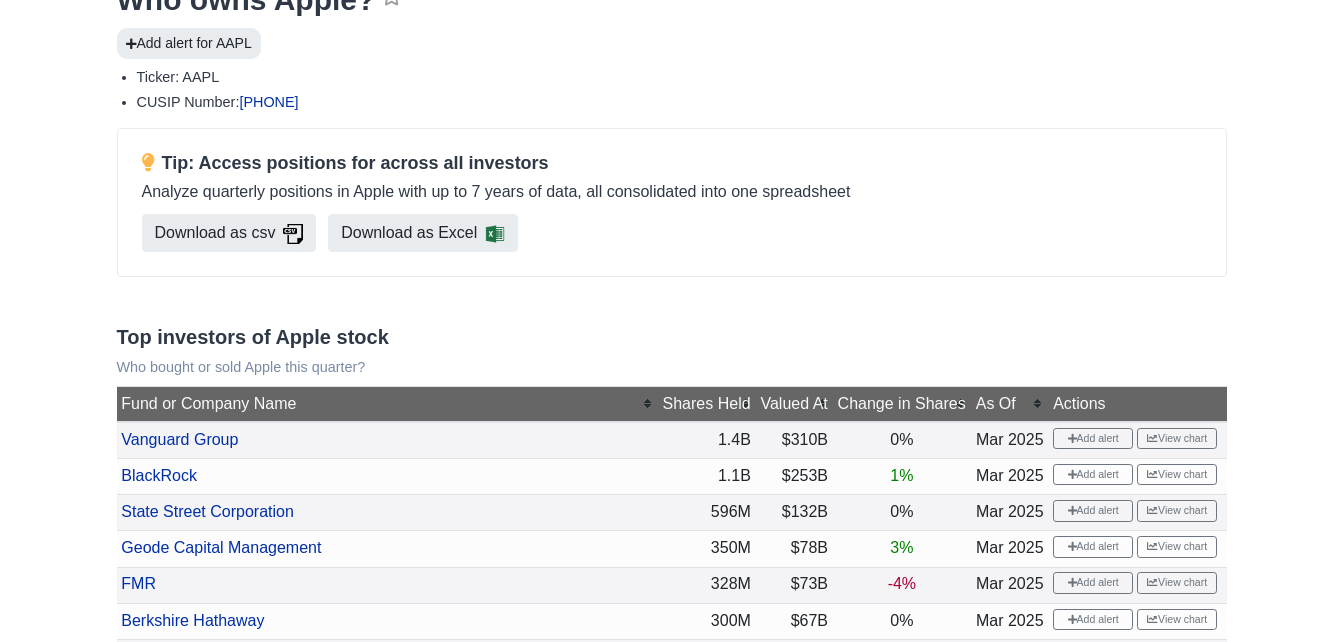 scroll, scrollTop: 0, scrollLeft: 0, axis: both 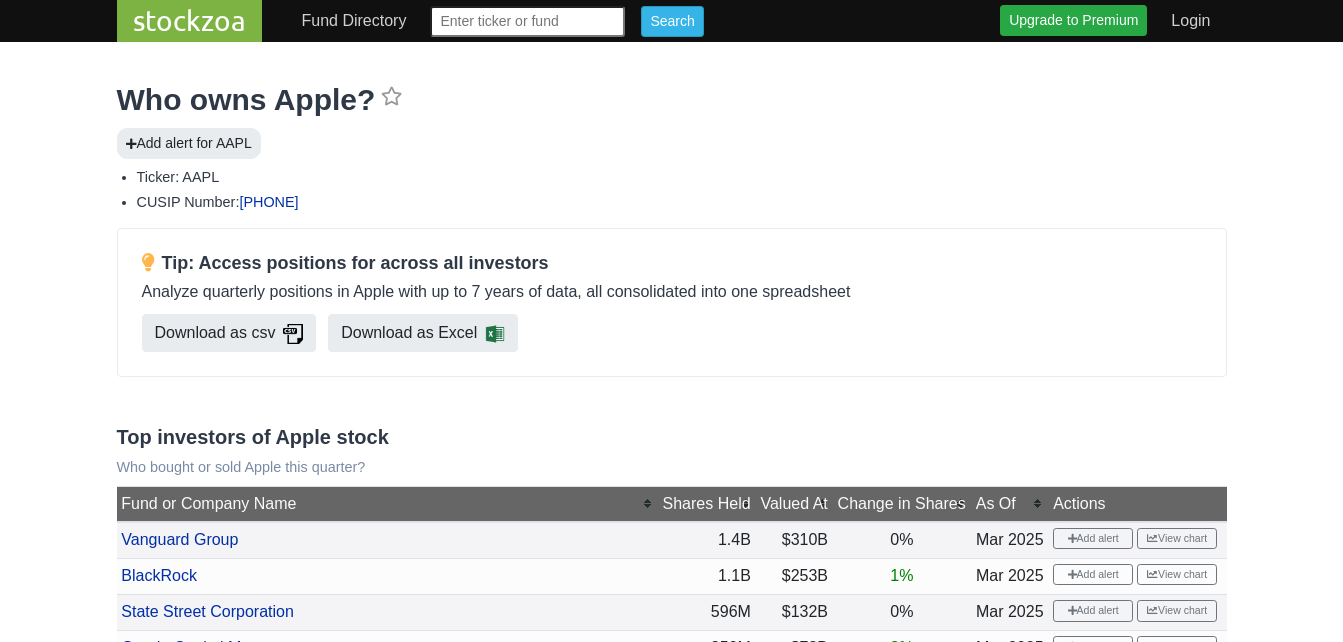 click at bounding box center [527, 21] 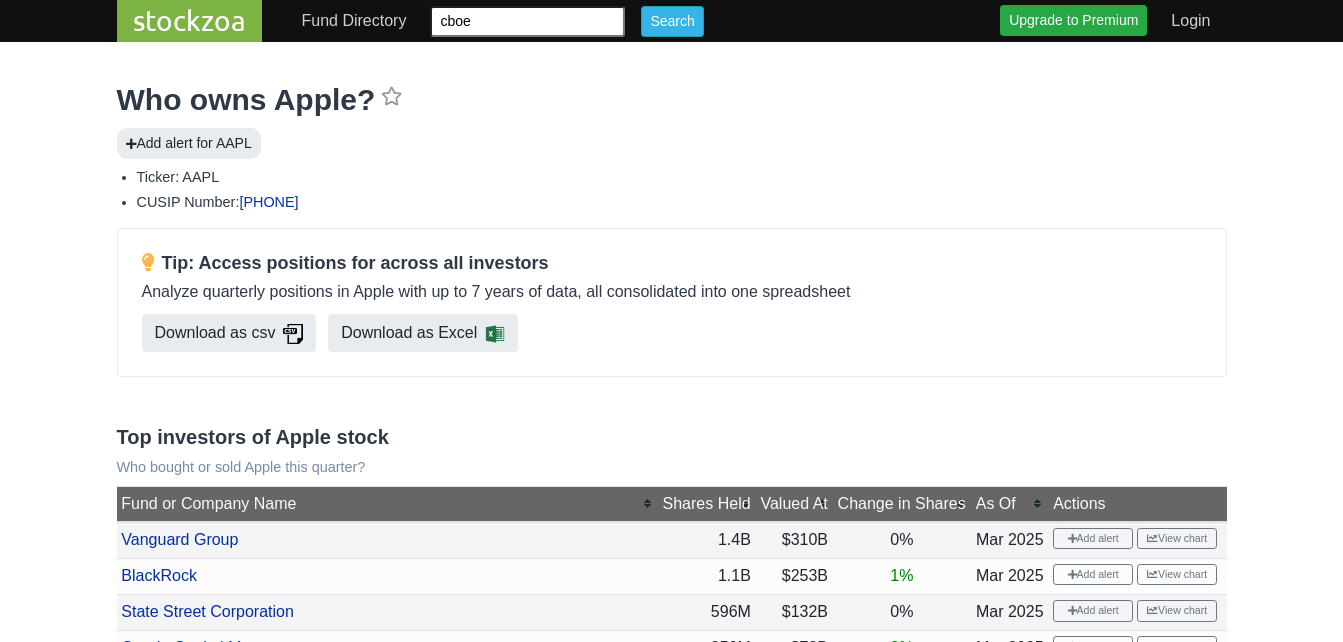 type on "cboe" 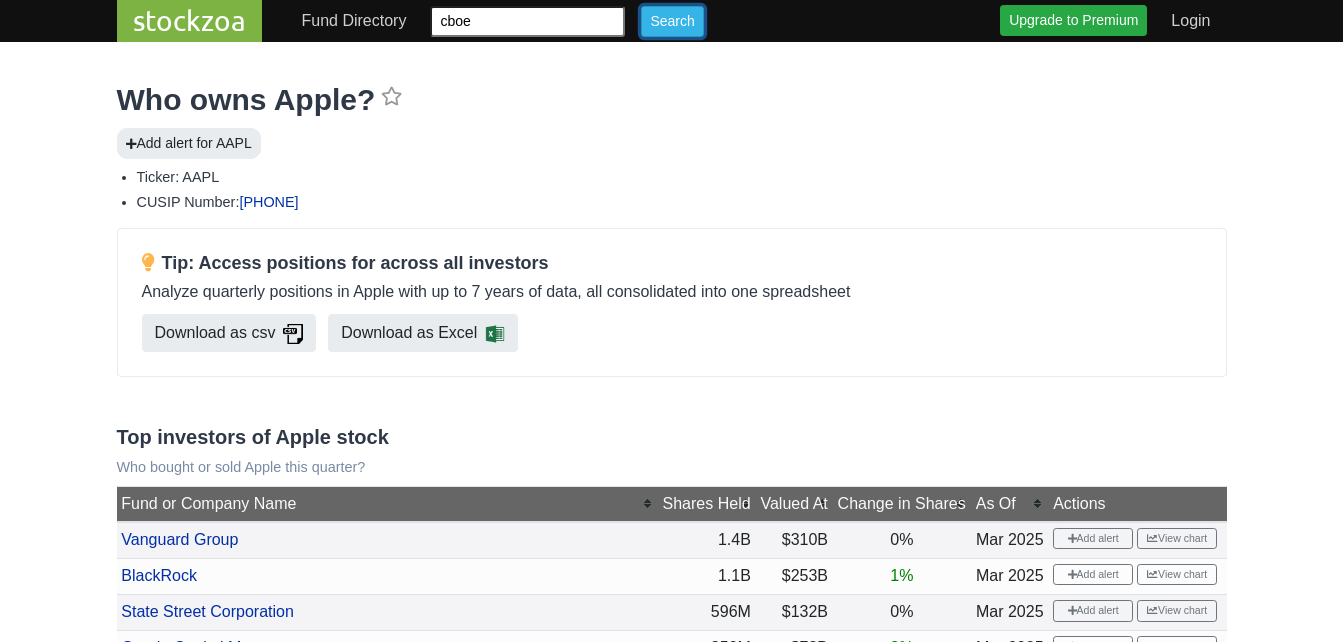 click on "Search" at bounding box center [672, 21] 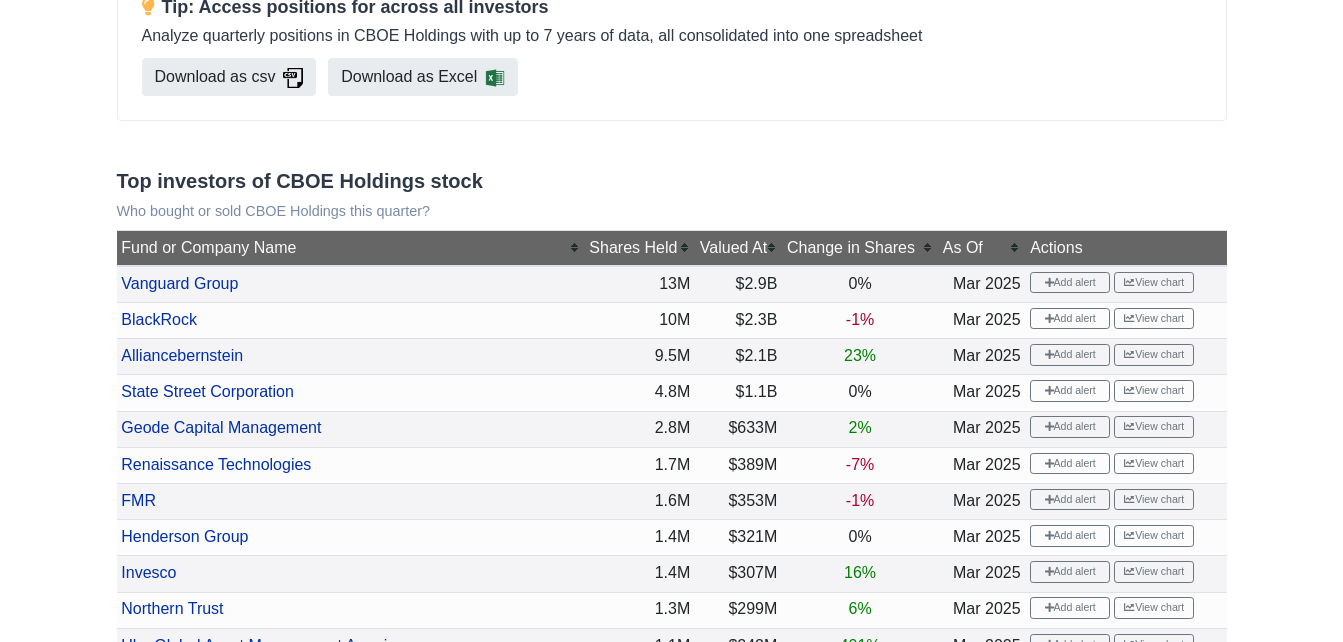 scroll, scrollTop: 0, scrollLeft: 0, axis: both 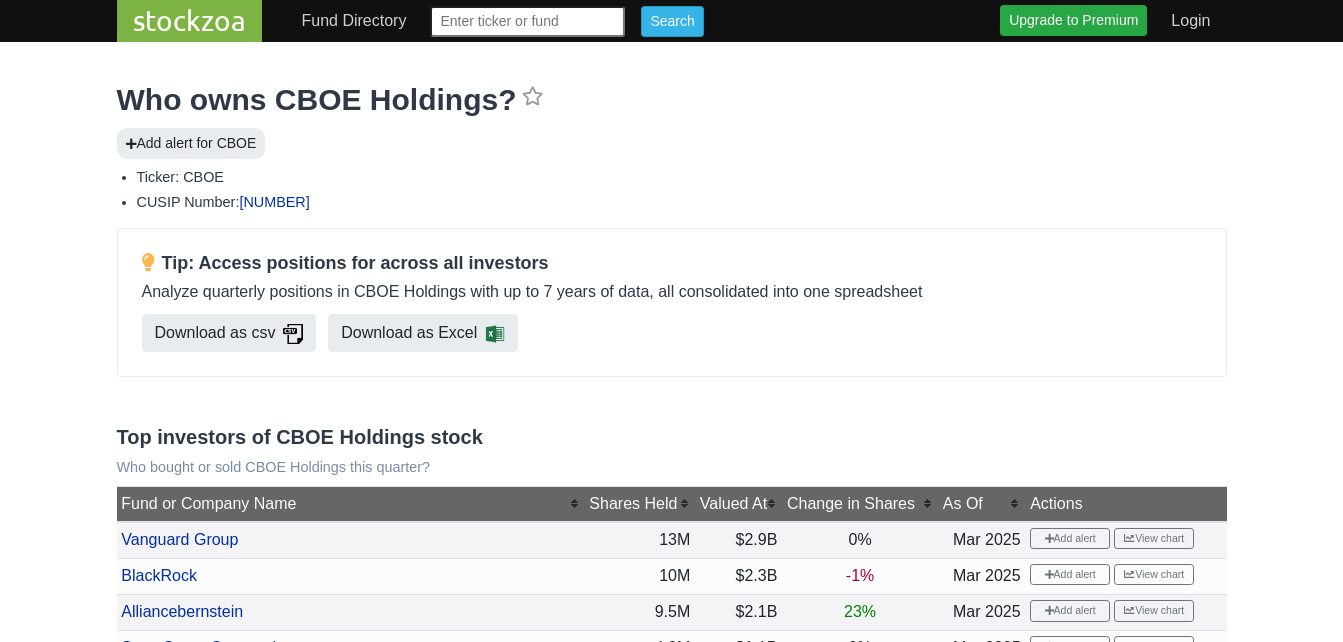 click at bounding box center [527, 21] 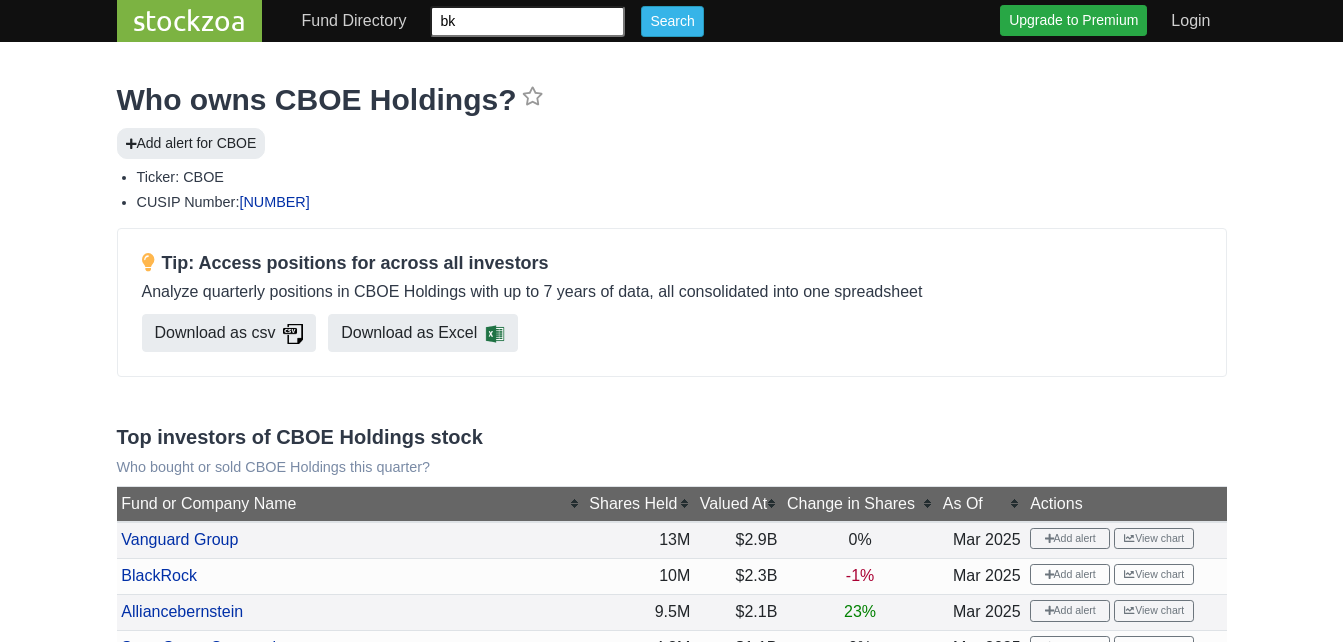 type on "bk" 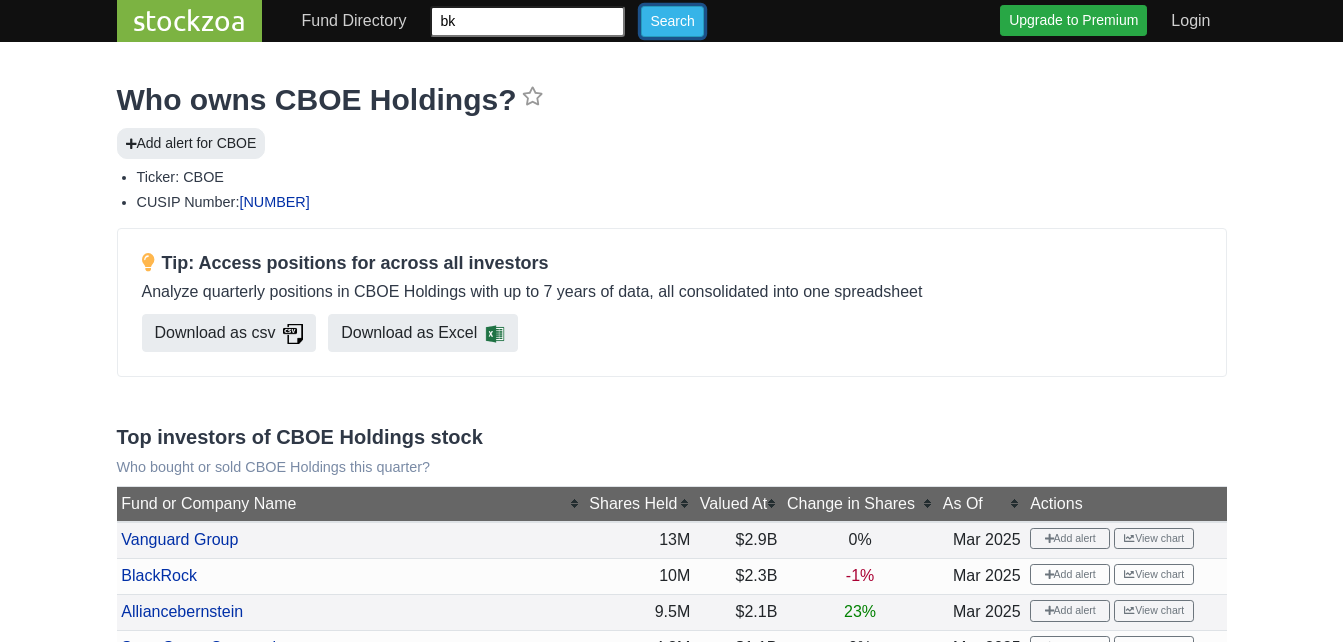 click on "Search" at bounding box center [672, 21] 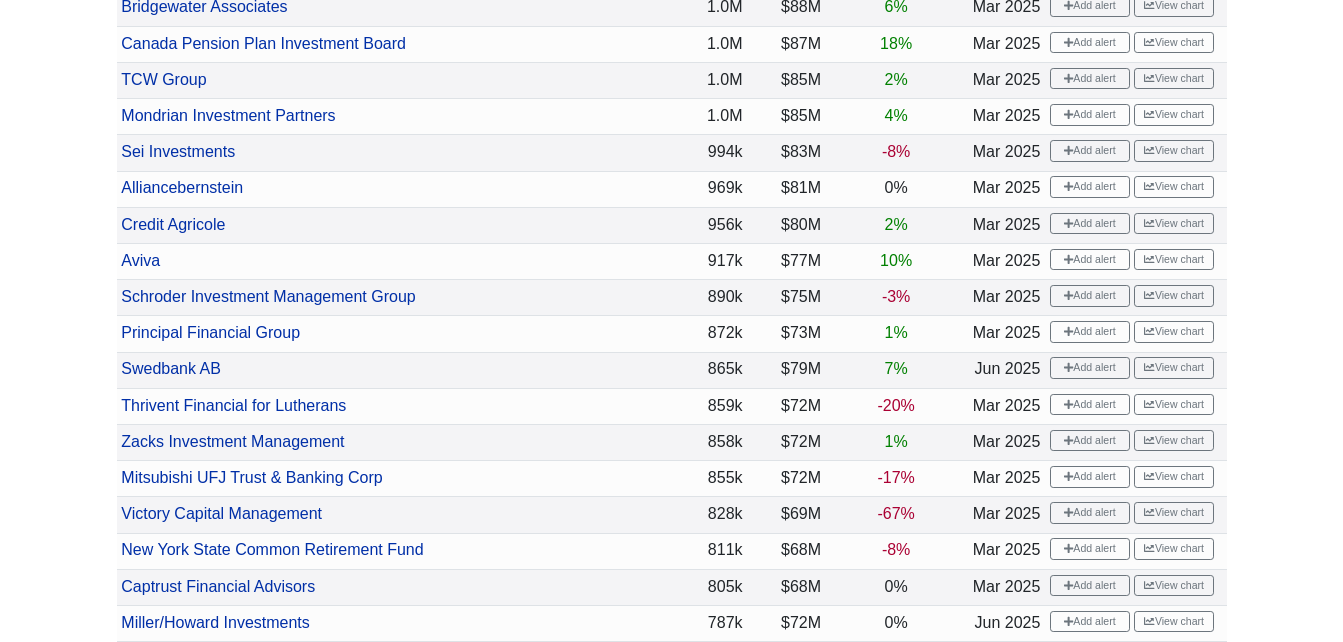 scroll, scrollTop: 2500, scrollLeft: 0, axis: vertical 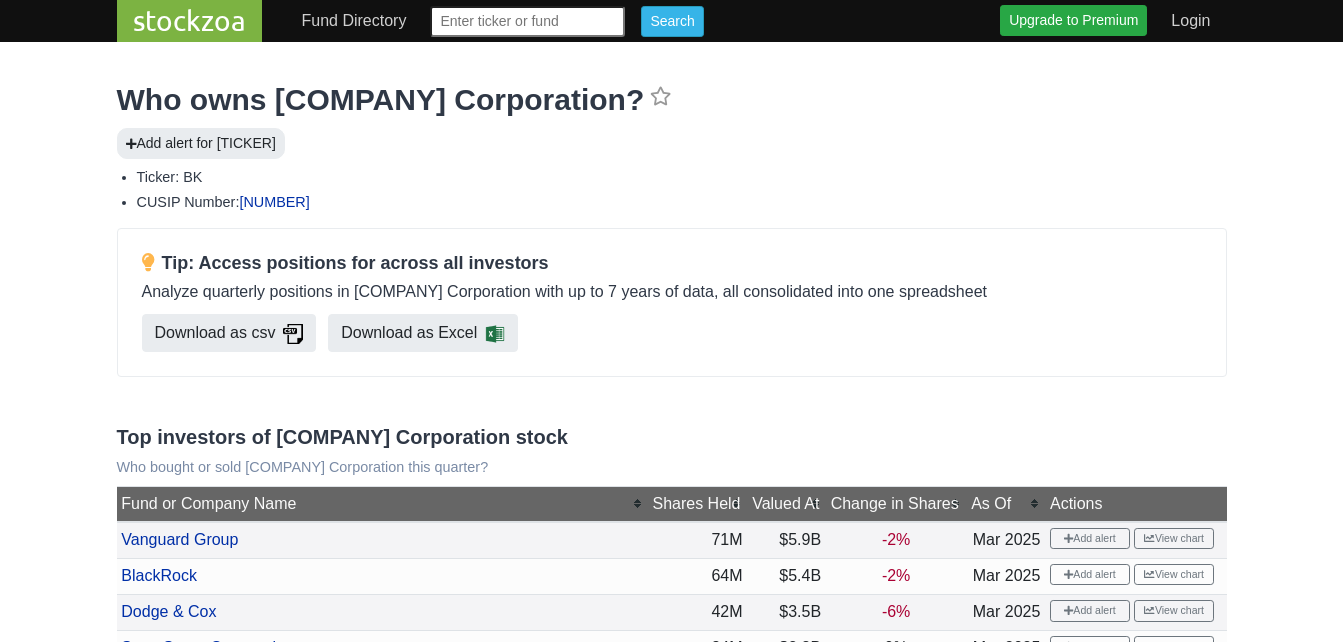 click at bounding box center [527, 21] 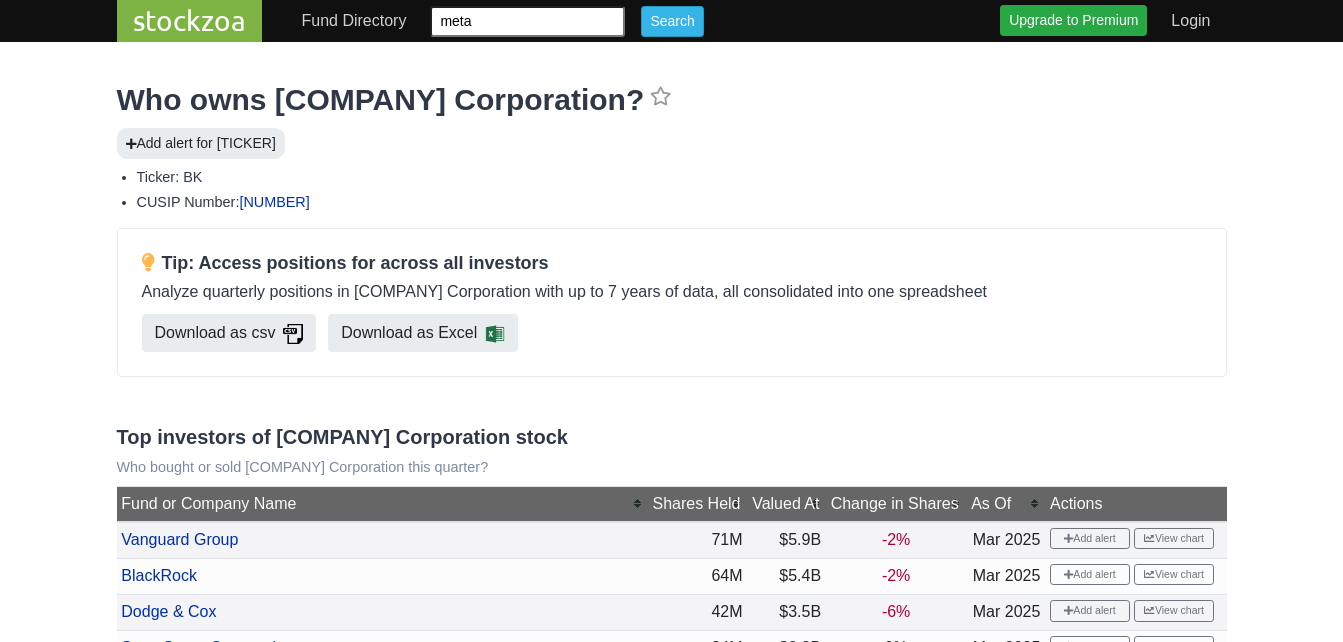 type on "meta" 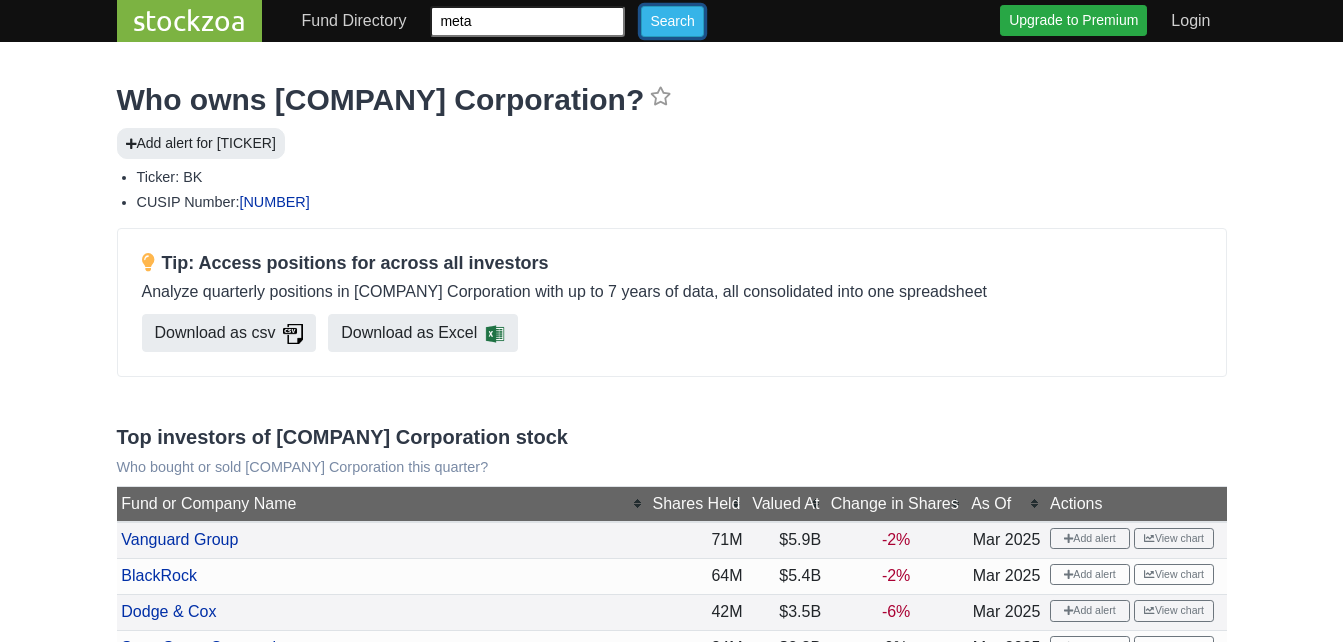 click on "Search" at bounding box center [672, 21] 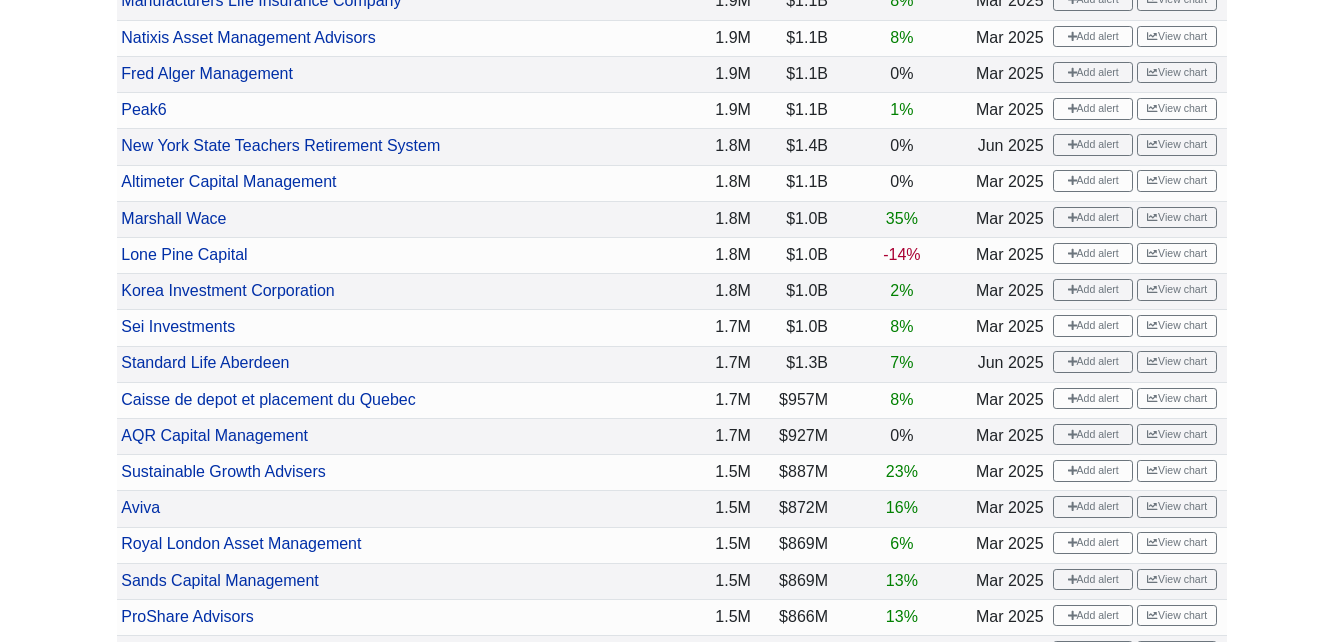 scroll, scrollTop: 4300, scrollLeft: 0, axis: vertical 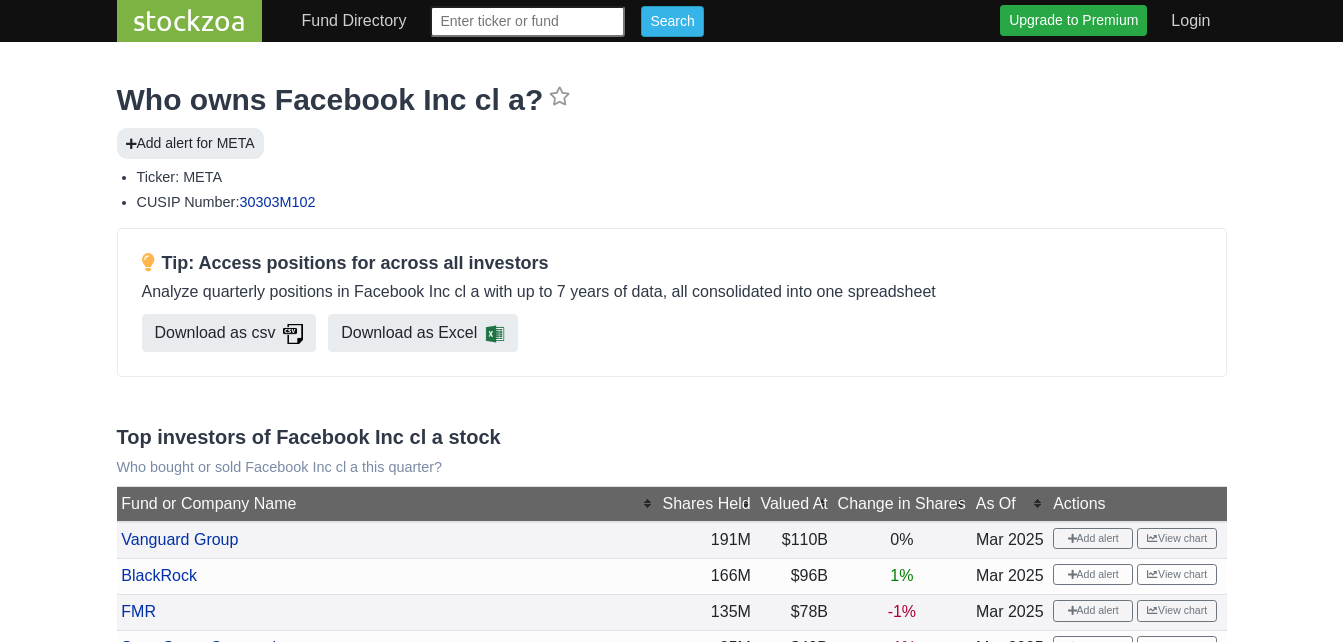 click at bounding box center [527, 21] 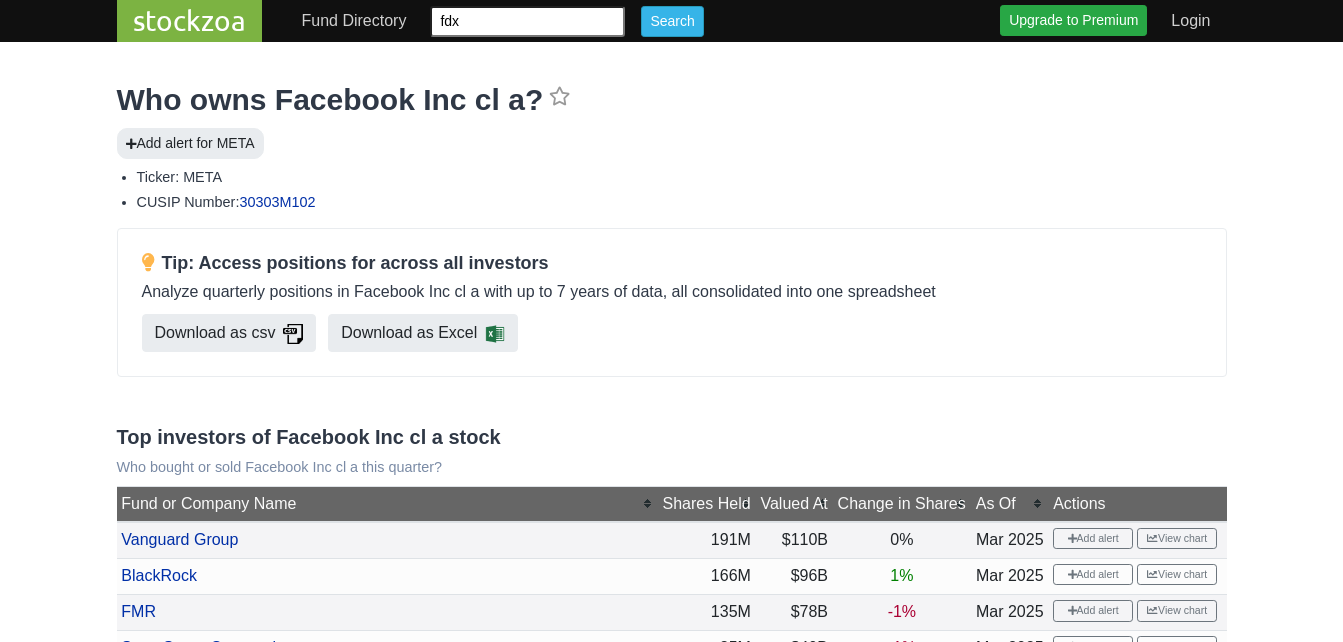 type on "fdx" 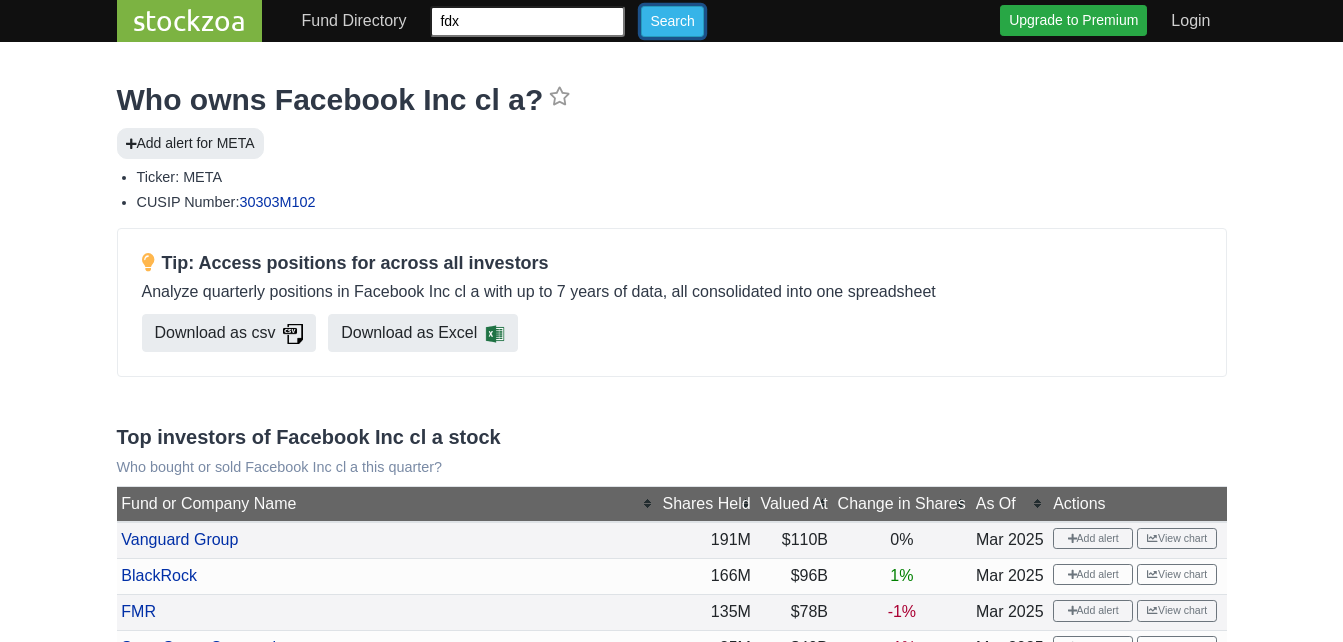 click on "Search" at bounding box center [672, 21] 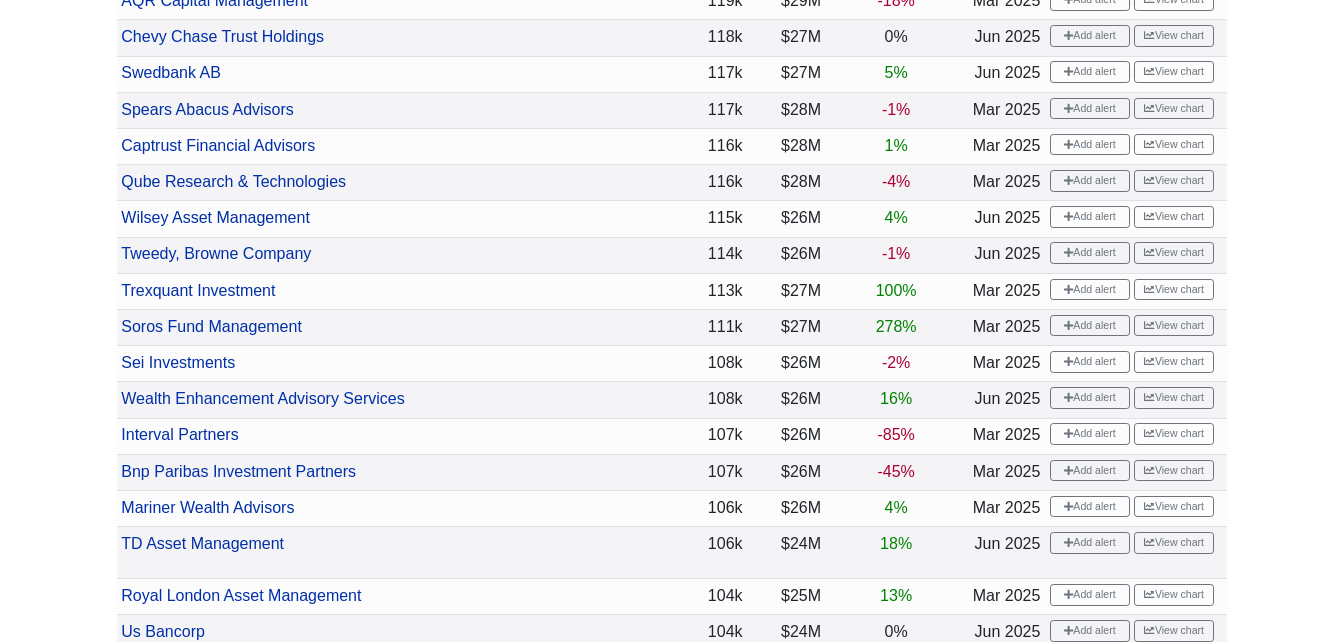 scroll, scrollTop: 5200, scrollLeft: 0, axis: vertical 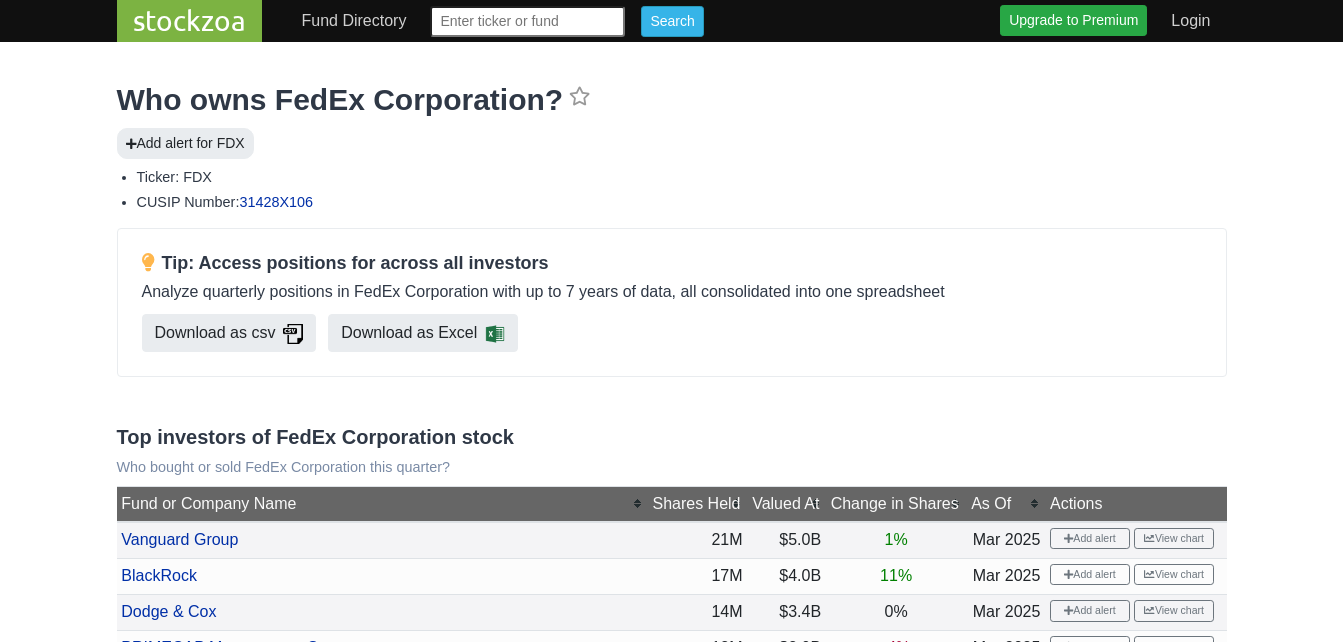 click at bounding box center [527, 21] 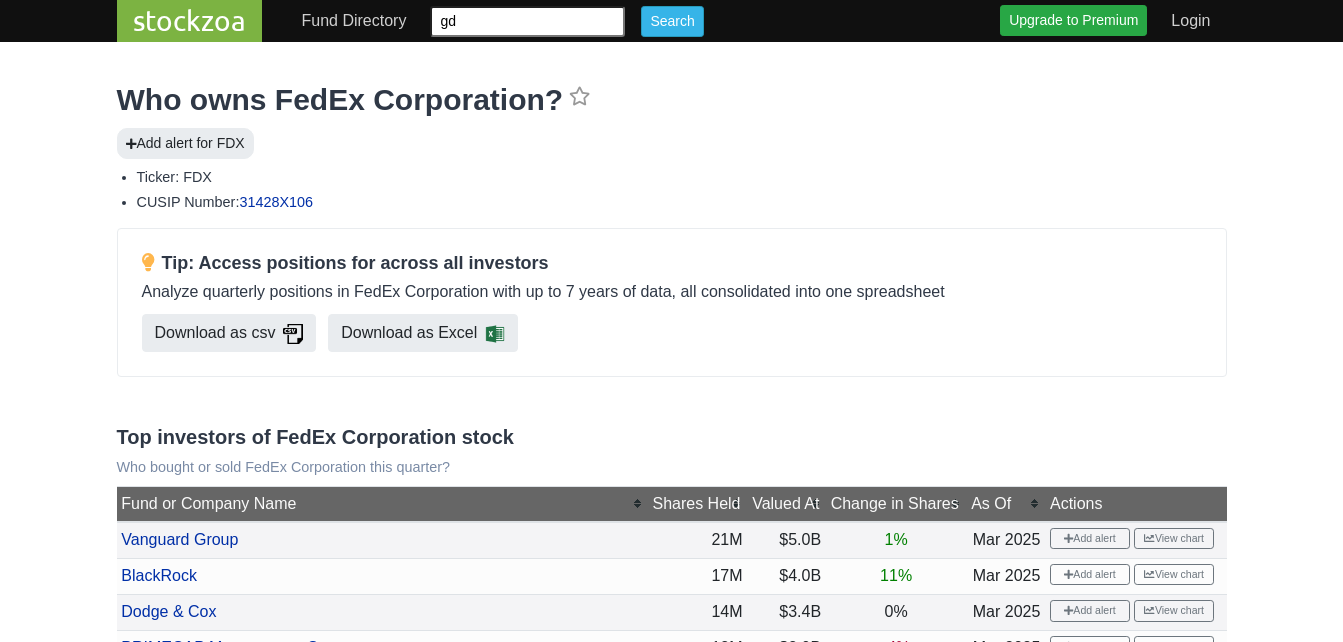 type on "gd" 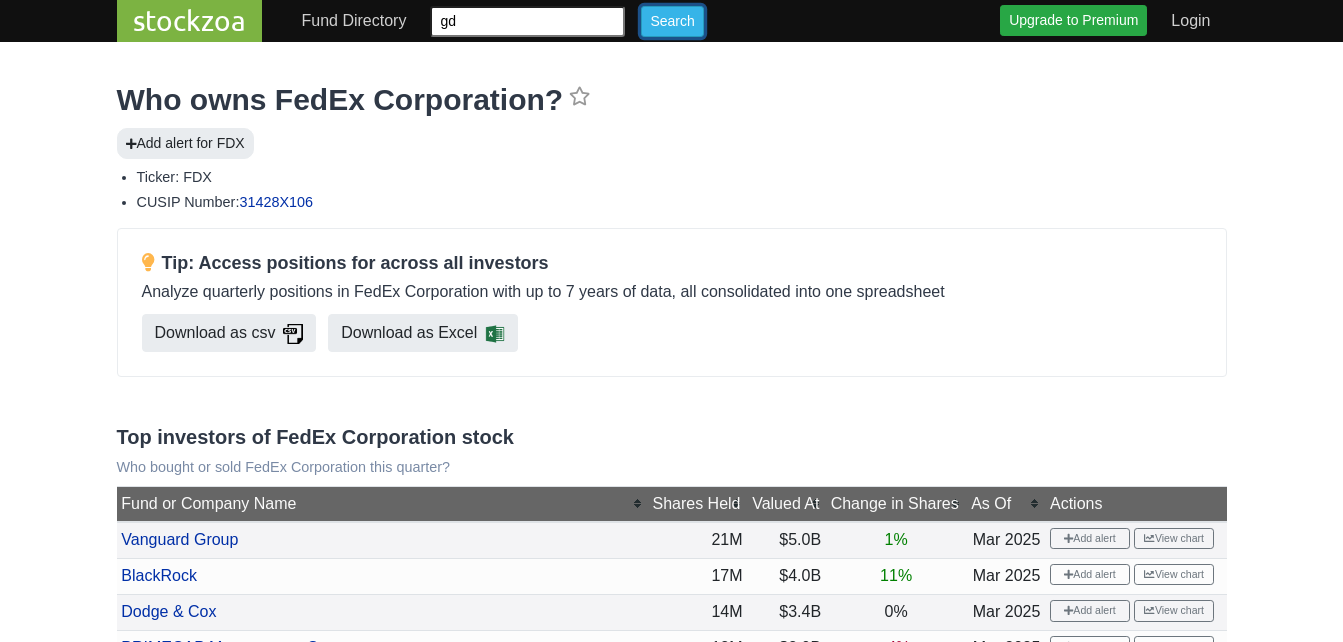 click on "Search" at bounding box center [672, 21] 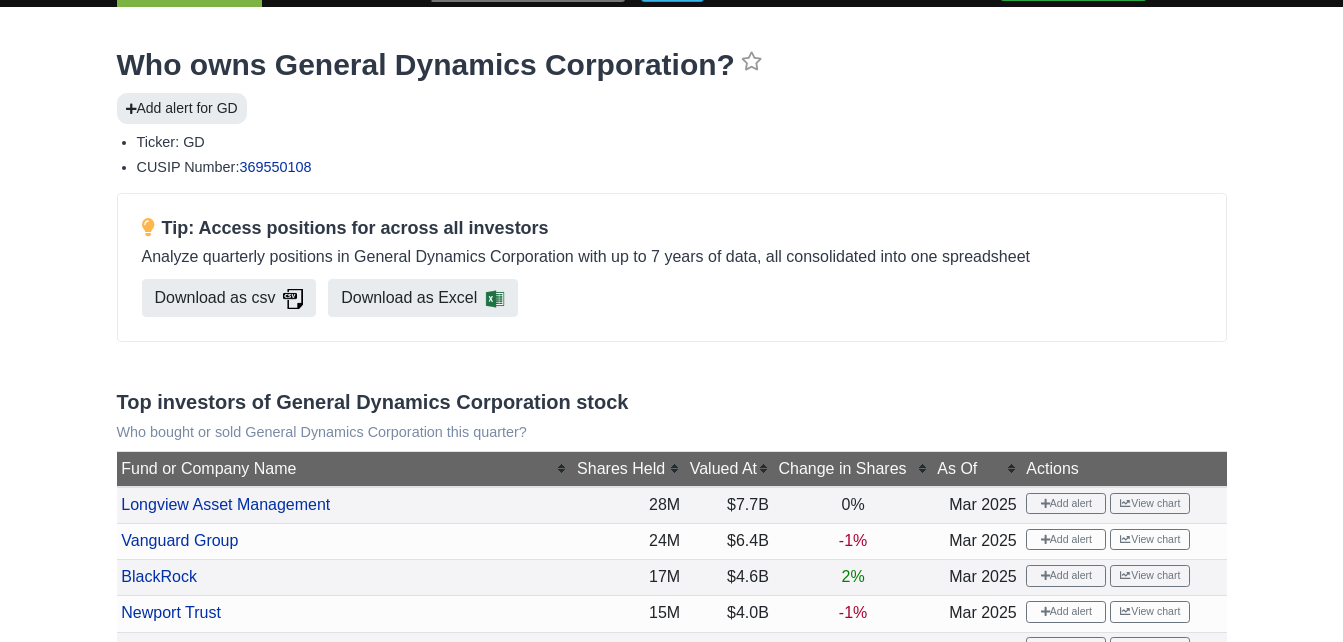 scroll, scrollTop: 0, scrollLeft: 0, axis: both 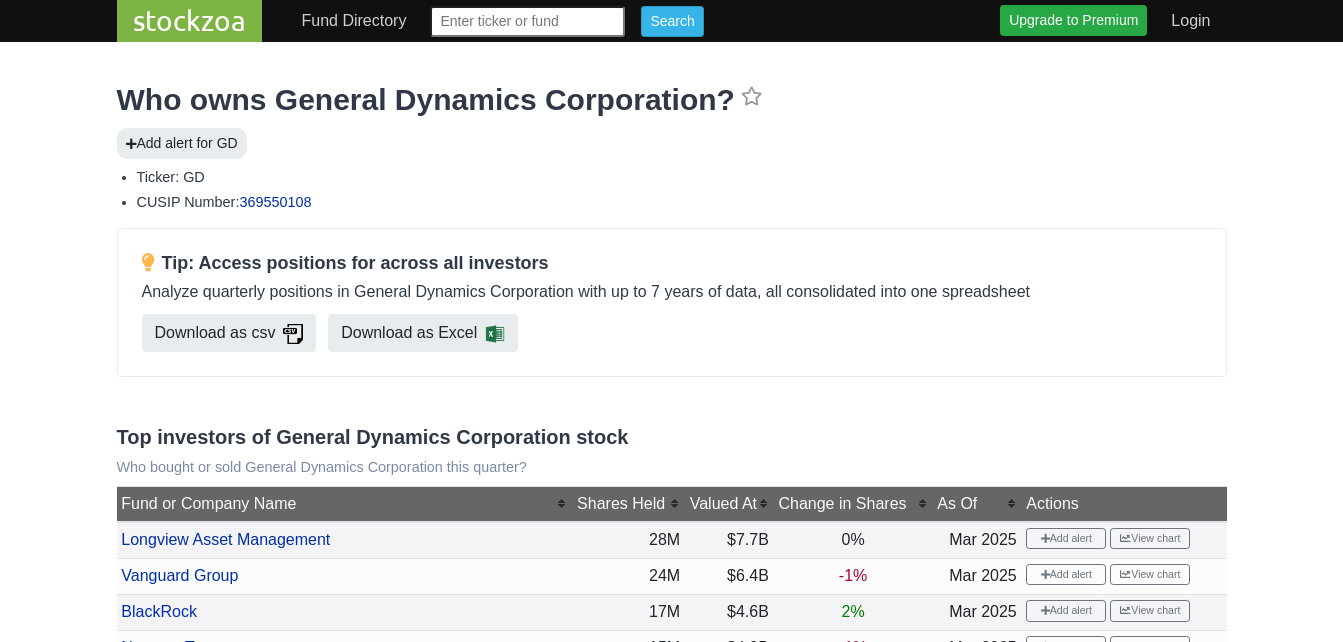 click at bounding box center [527, 21] 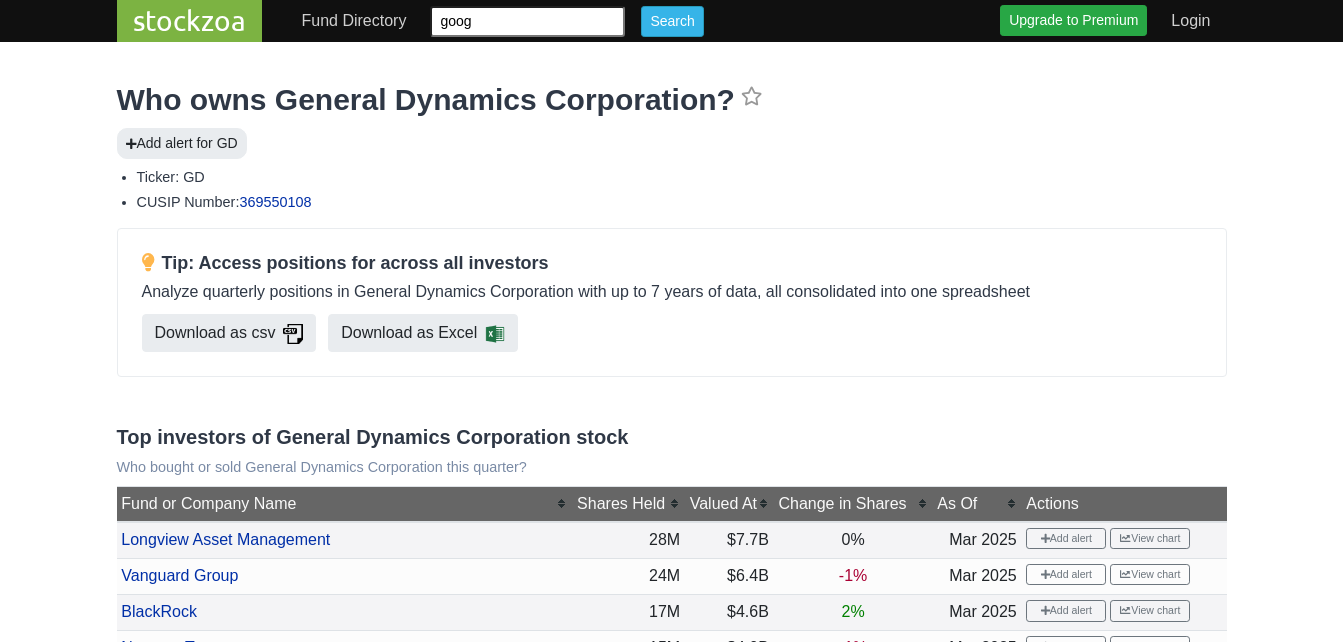 type on "goog" 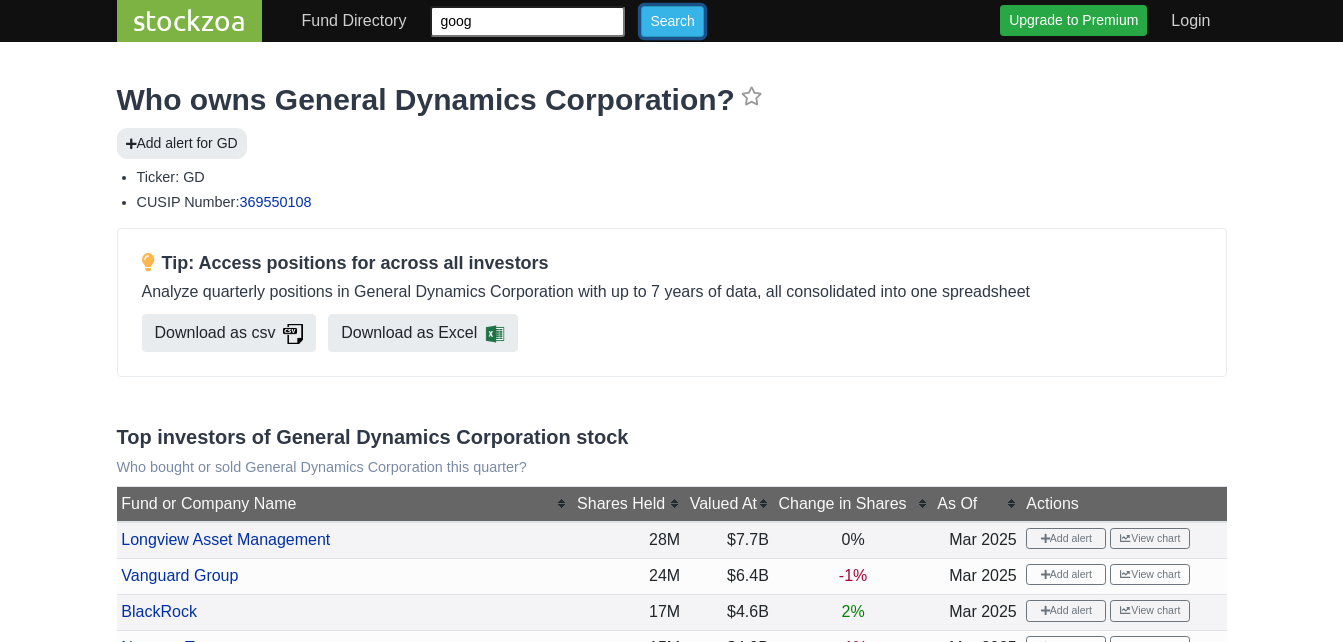 click on "Search" at bounding box center [672, 21] 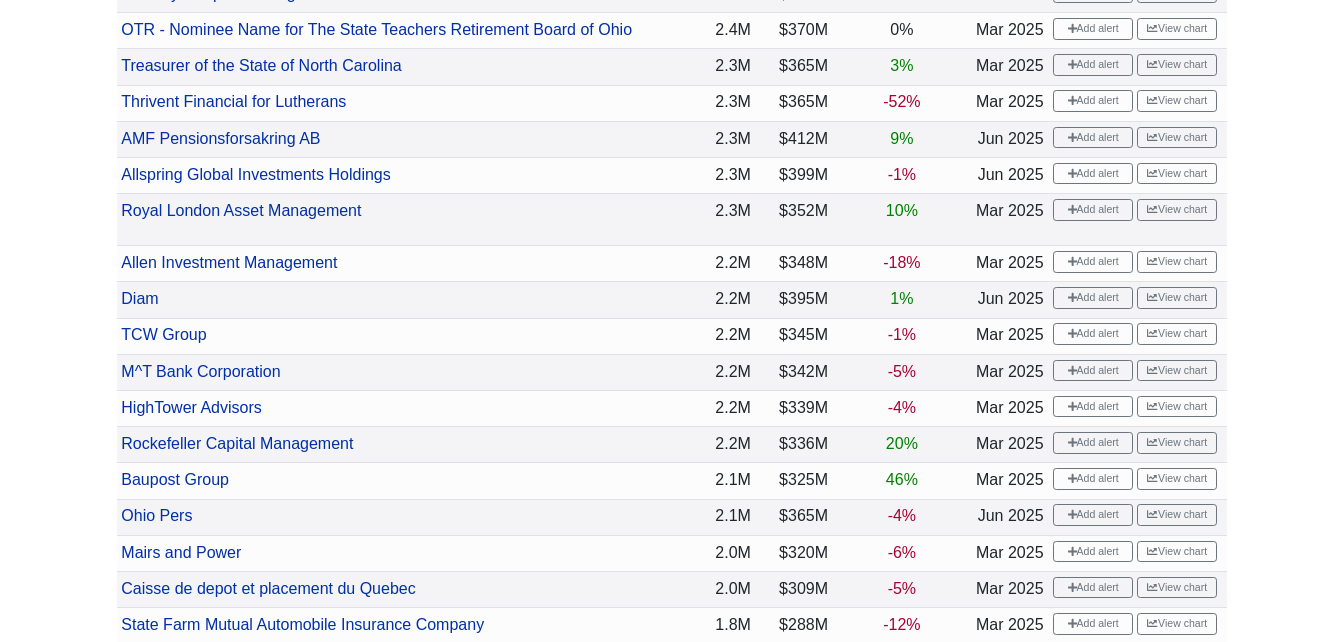 scroll, scrollTop: 5500, scrollLeft: 0, axis: vertical 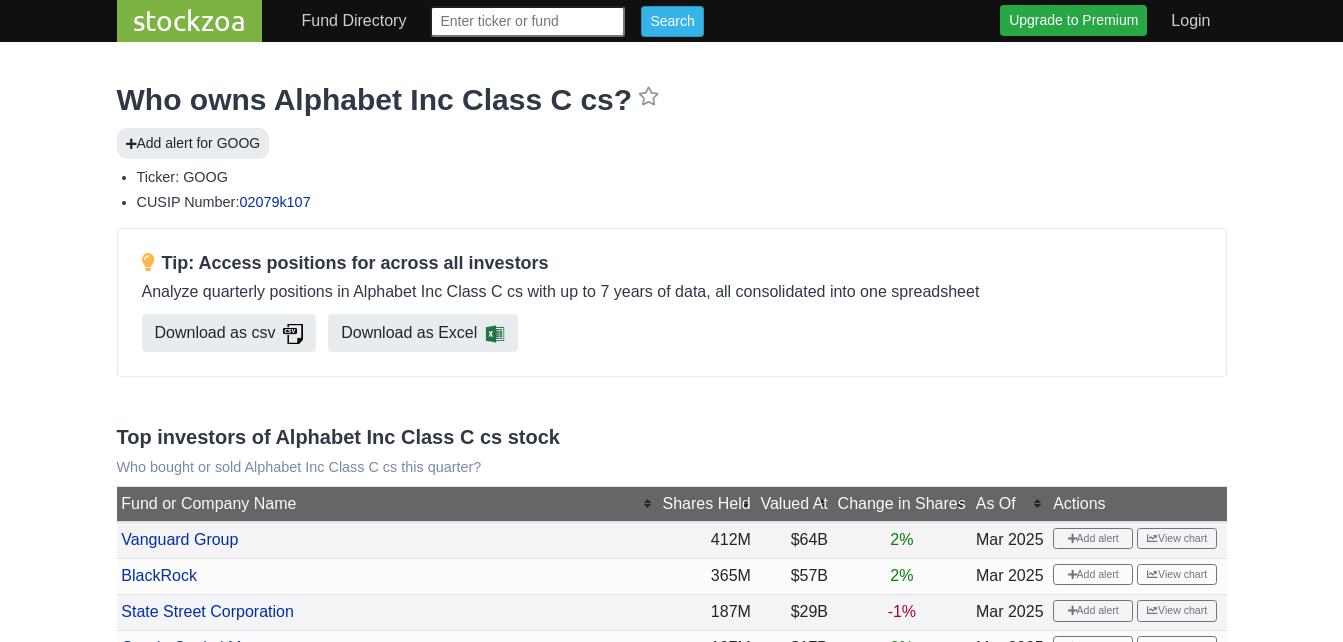 click at bounding box center [527, 21] 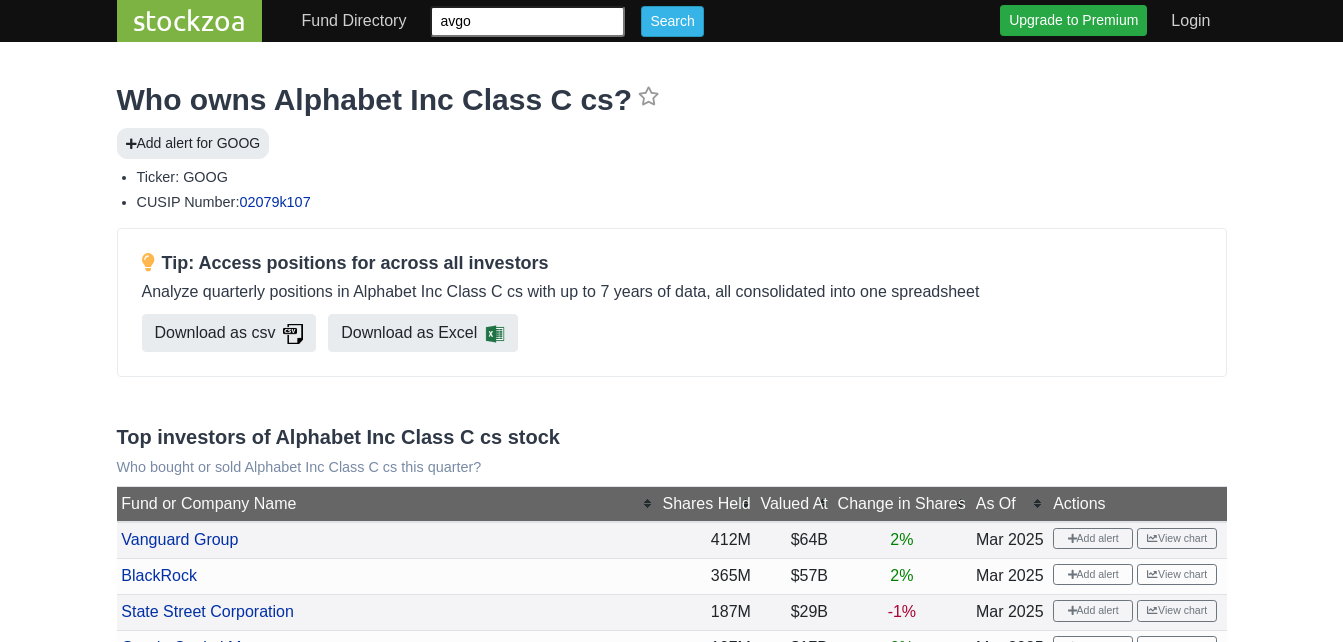 type on "avgo" 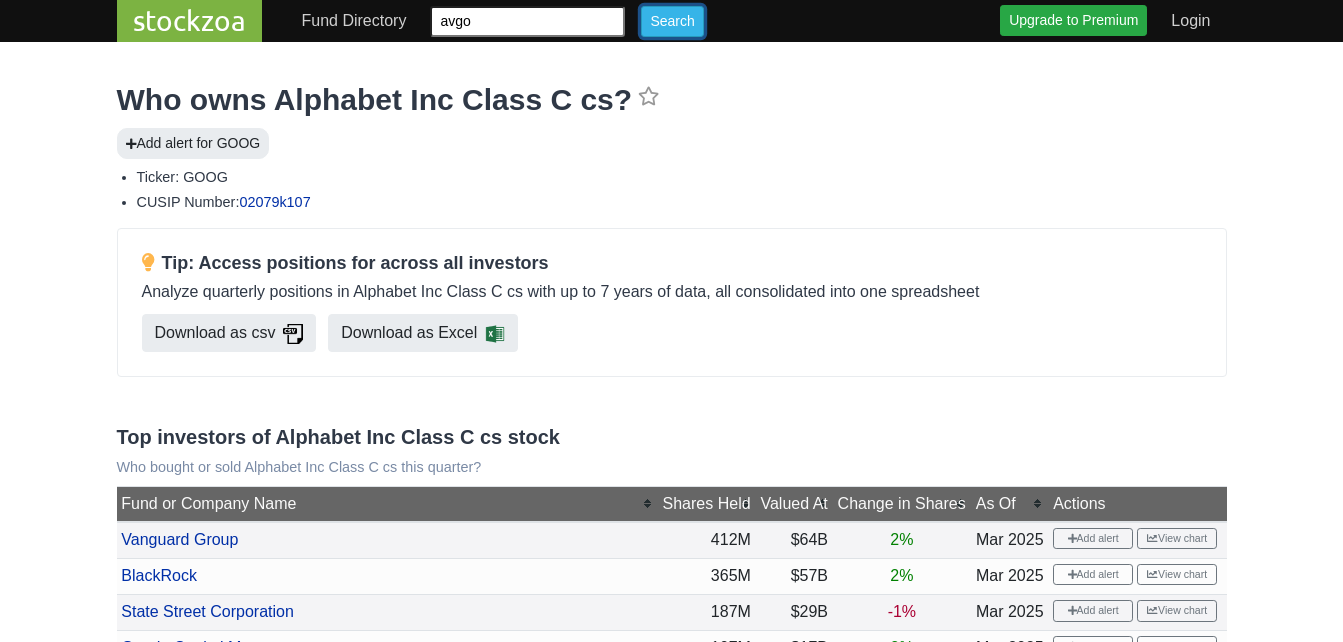 click on "Search" at bounding box center [672, 21] 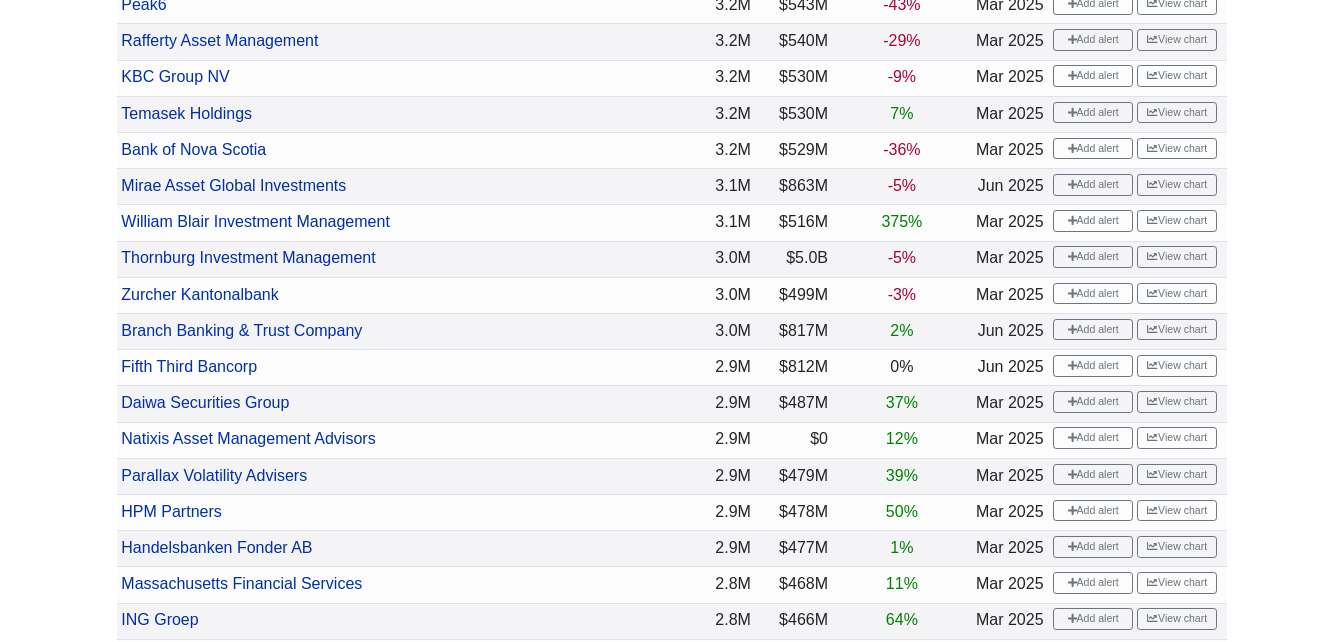 scroll, scrollTop: 4400, scrollLeft: 0, axis: vertical 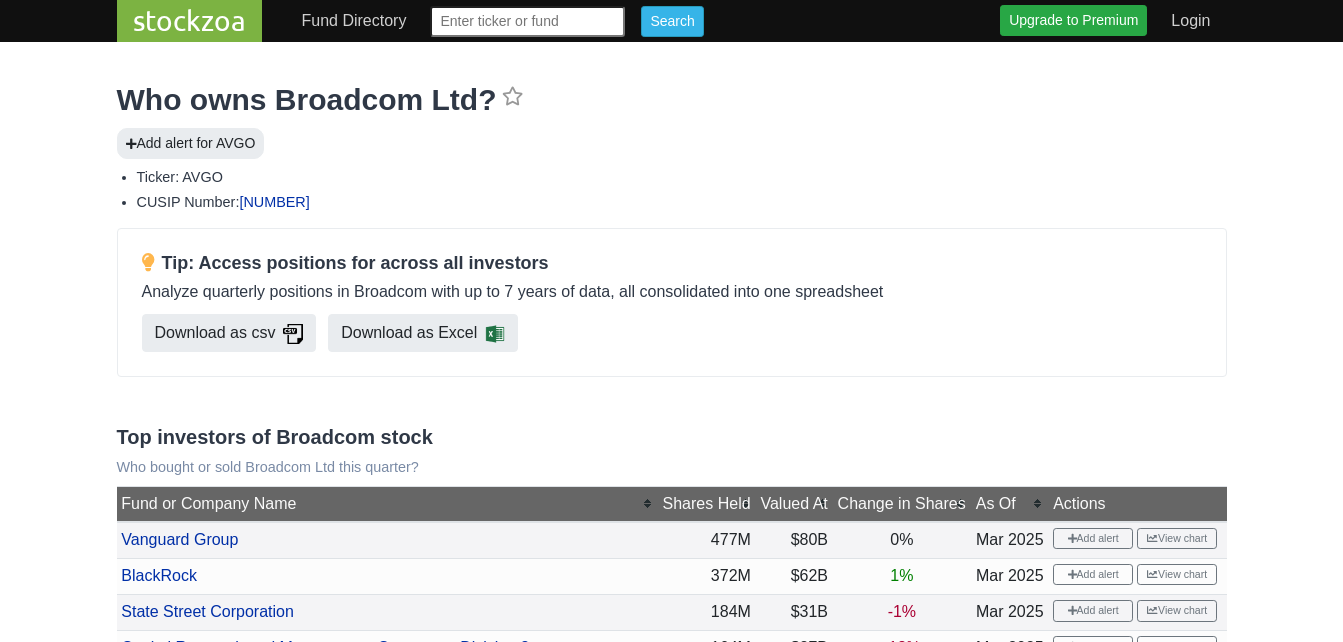 click at bounding box center (527, 21) 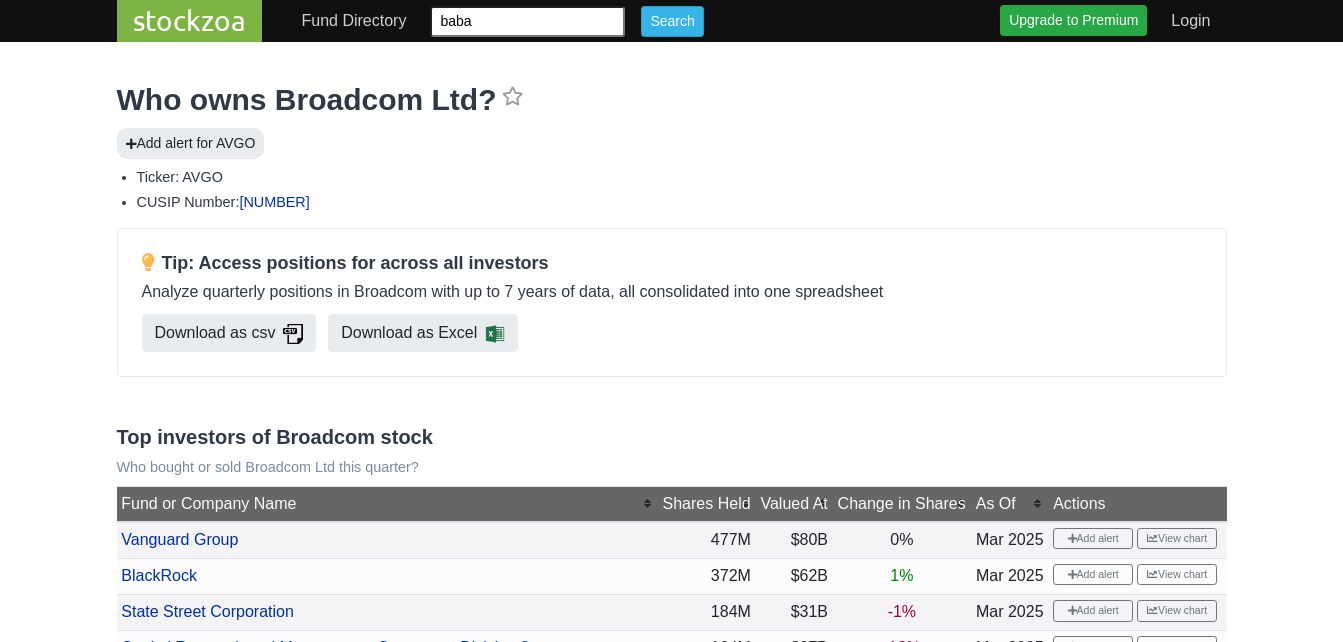type on "baba" 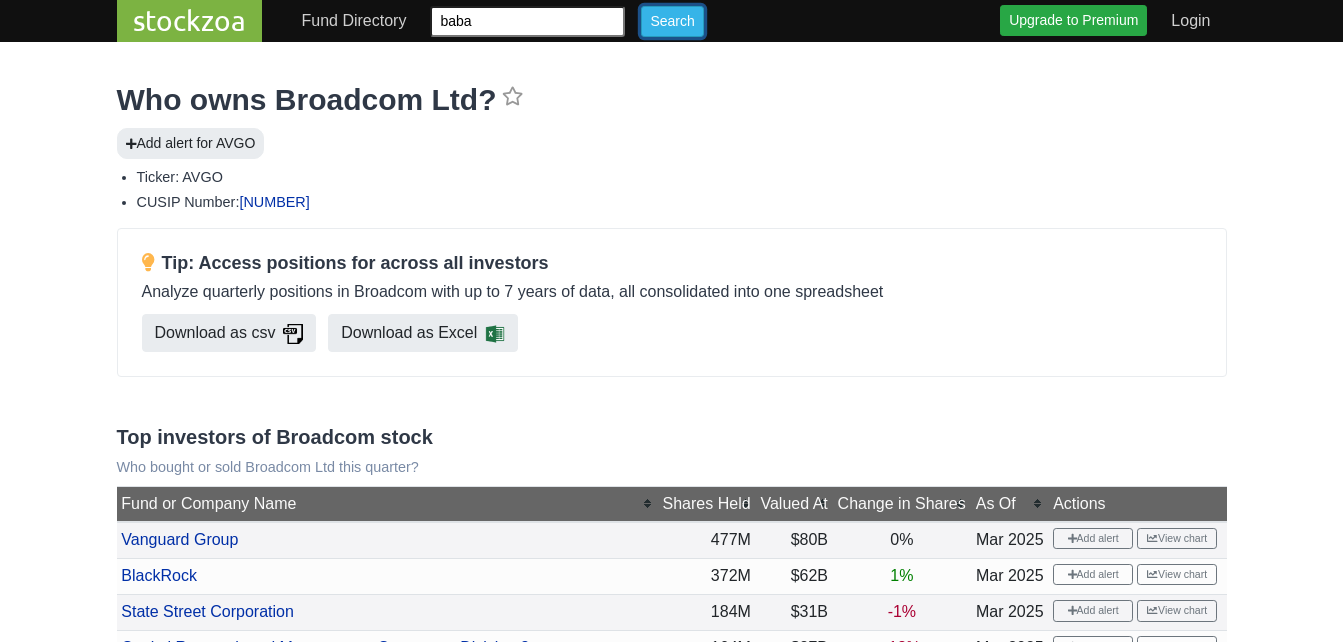 click on "Search" at bounding box center (672, 21) 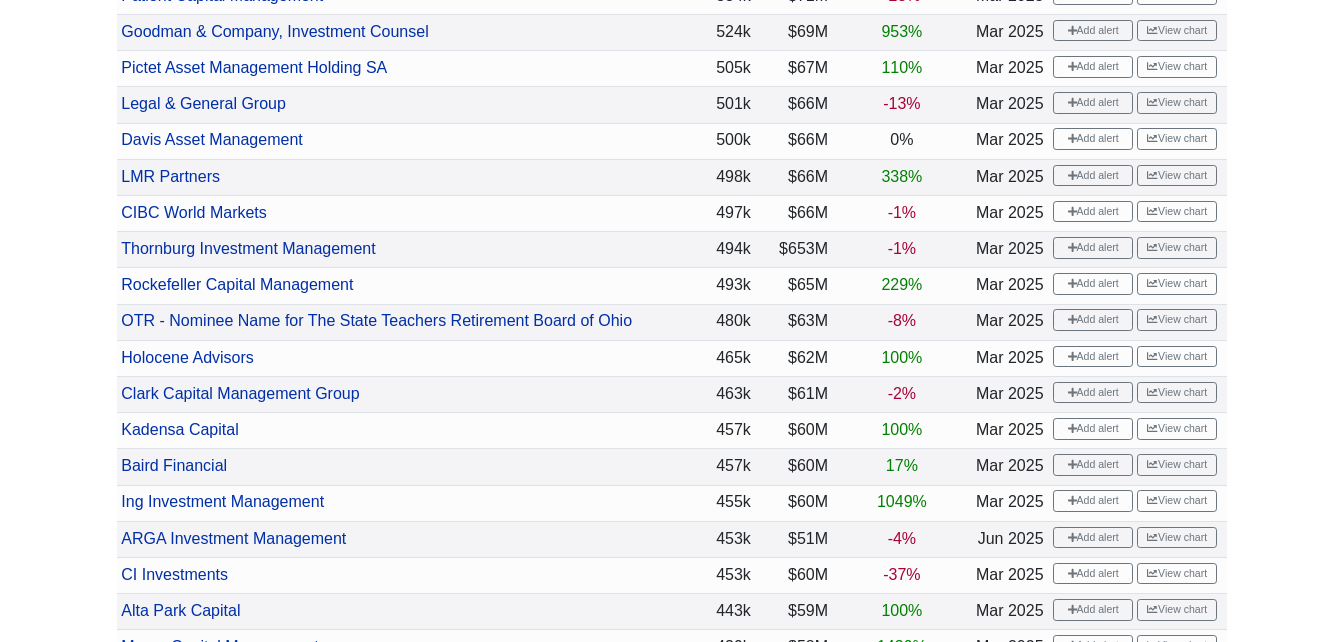 scroll, scrollTop: 4400, scrollLeft: 0, axis: vertical 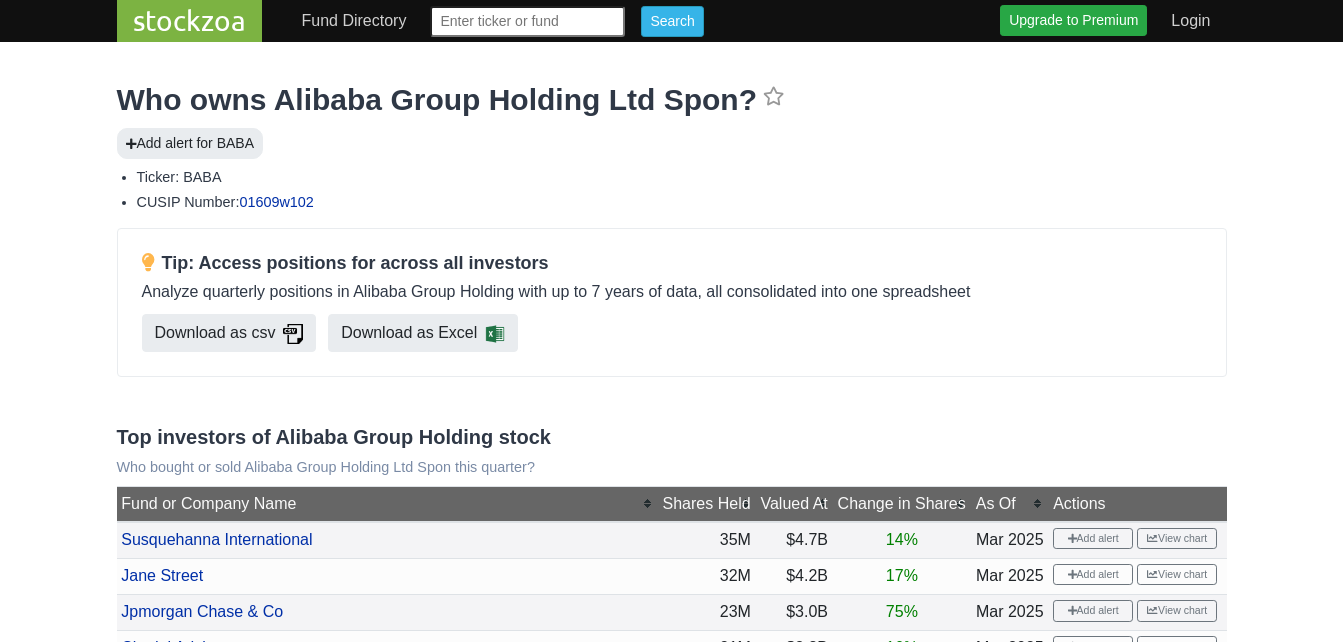 drag, startPoint x: 449, startPoint y: 18, endPoint x: 476, endPoint y: 25, distance: 27.89265 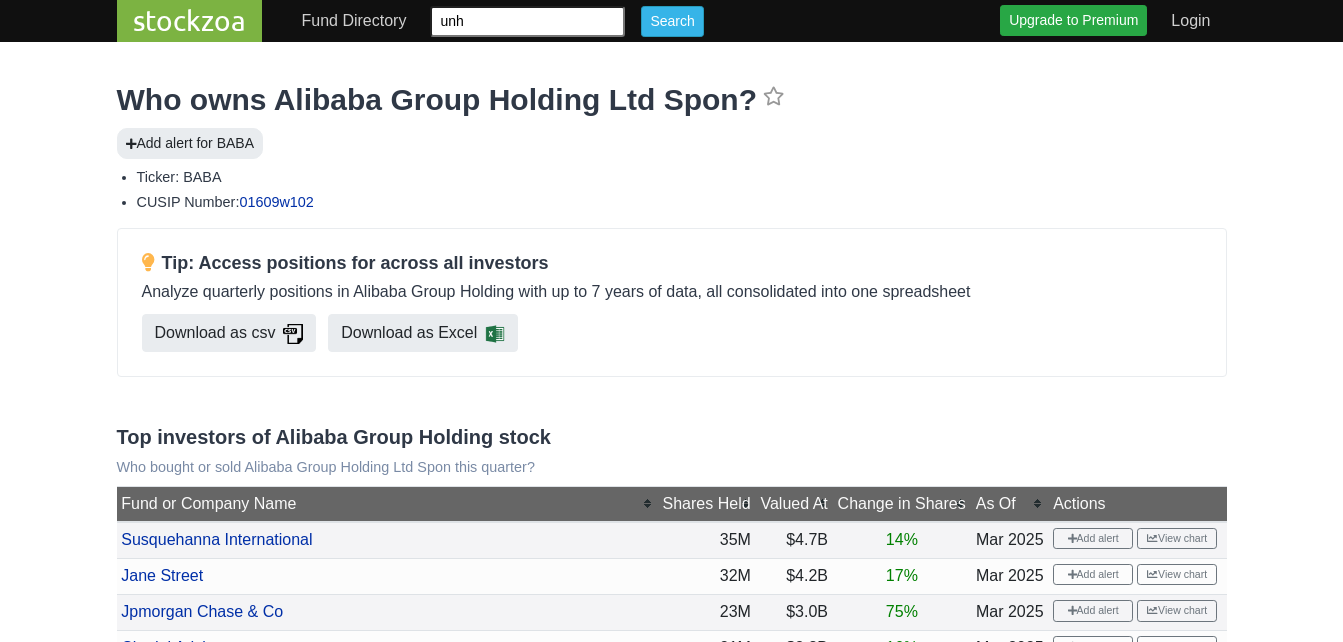 type on "unh" 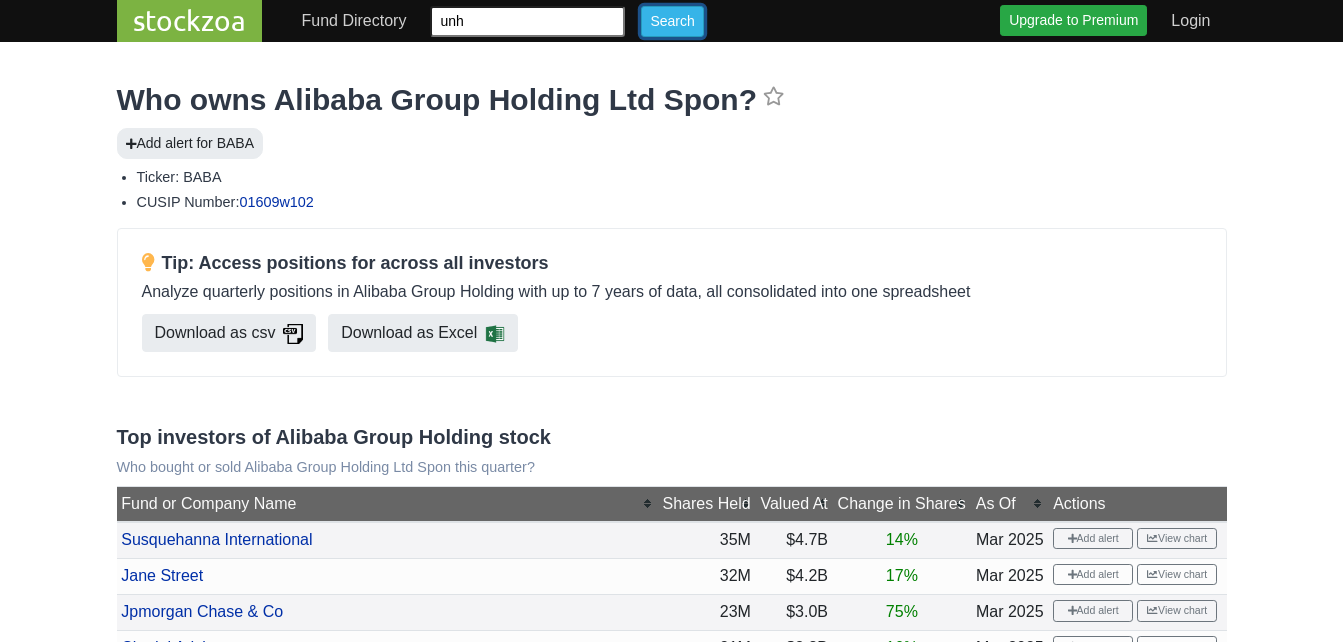 click on "Search" at bounding box center (672, 21) 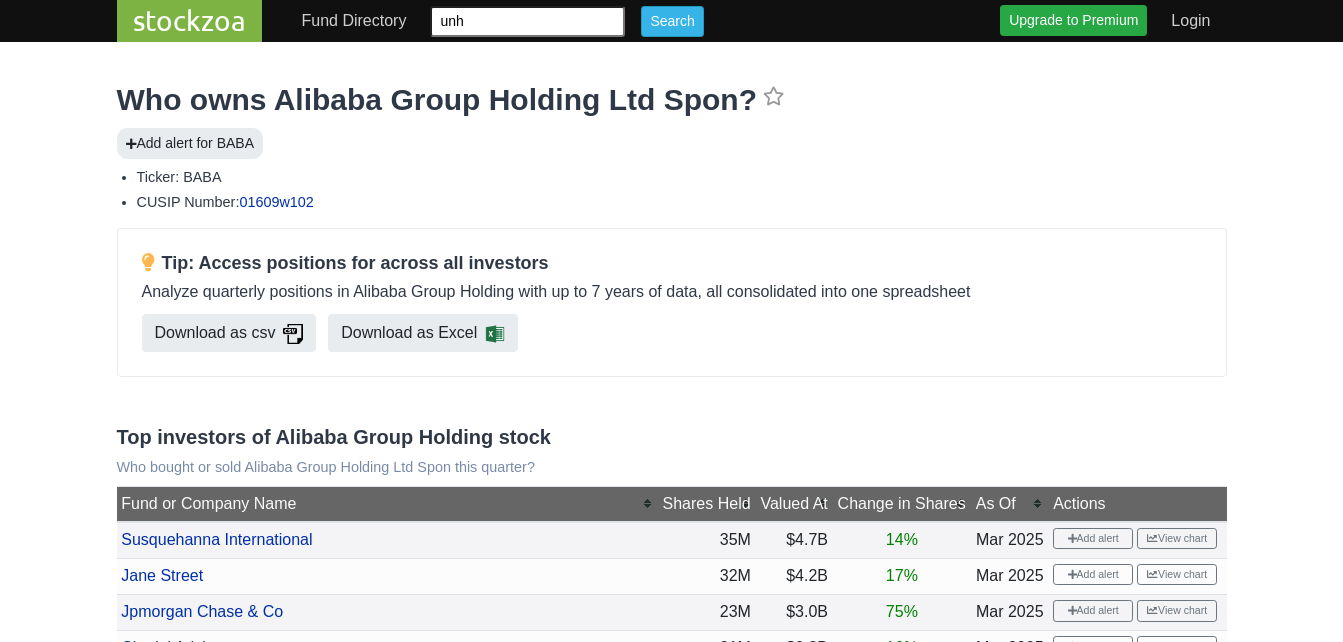 type 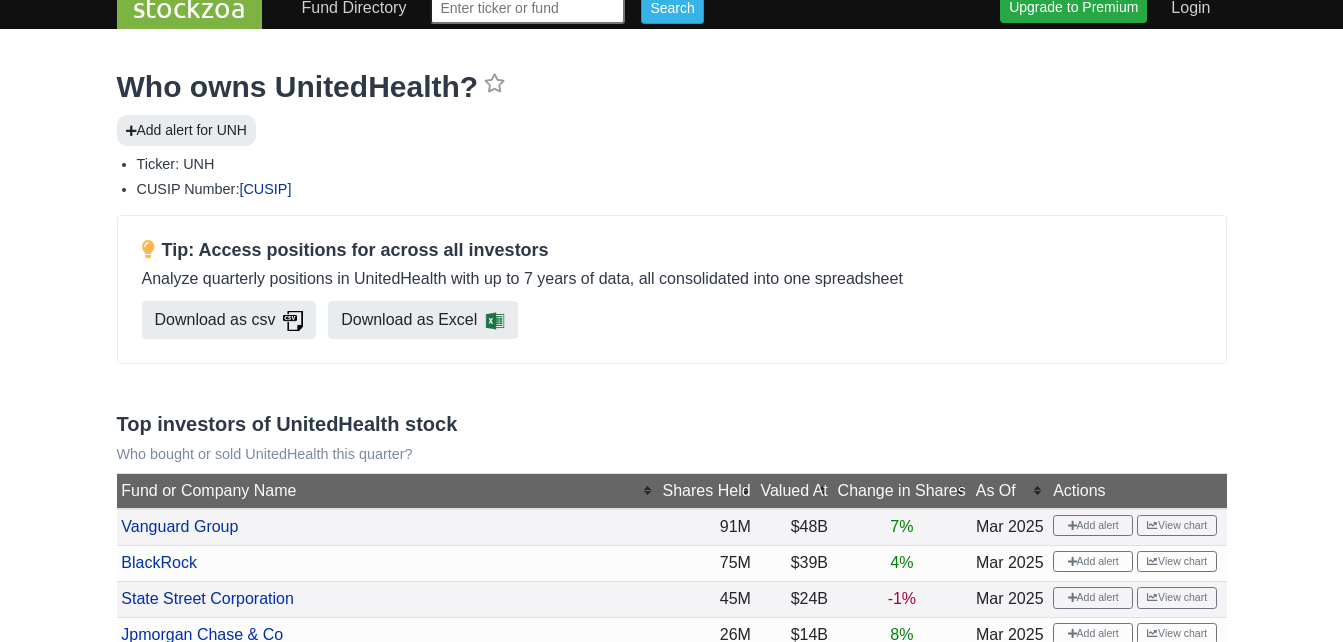 scroll, scrollTop: 0, scrollLeft: 0, axis: both 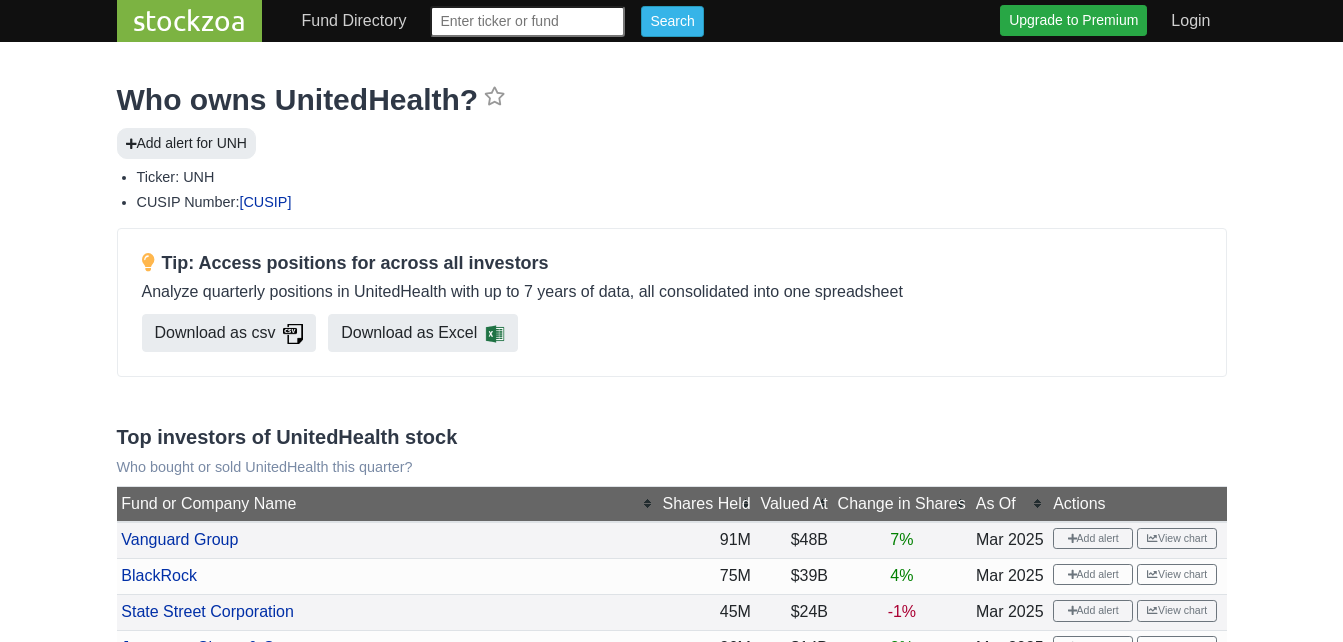 click at bounding box center (527, 21) 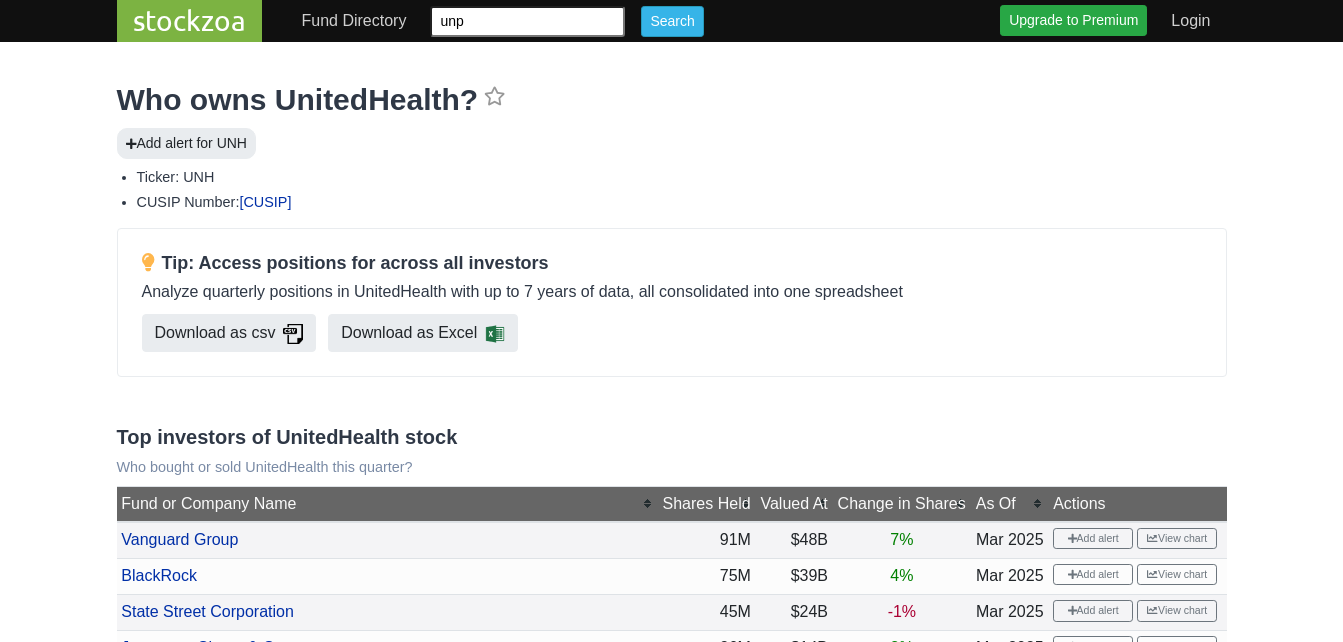 type on "unp" 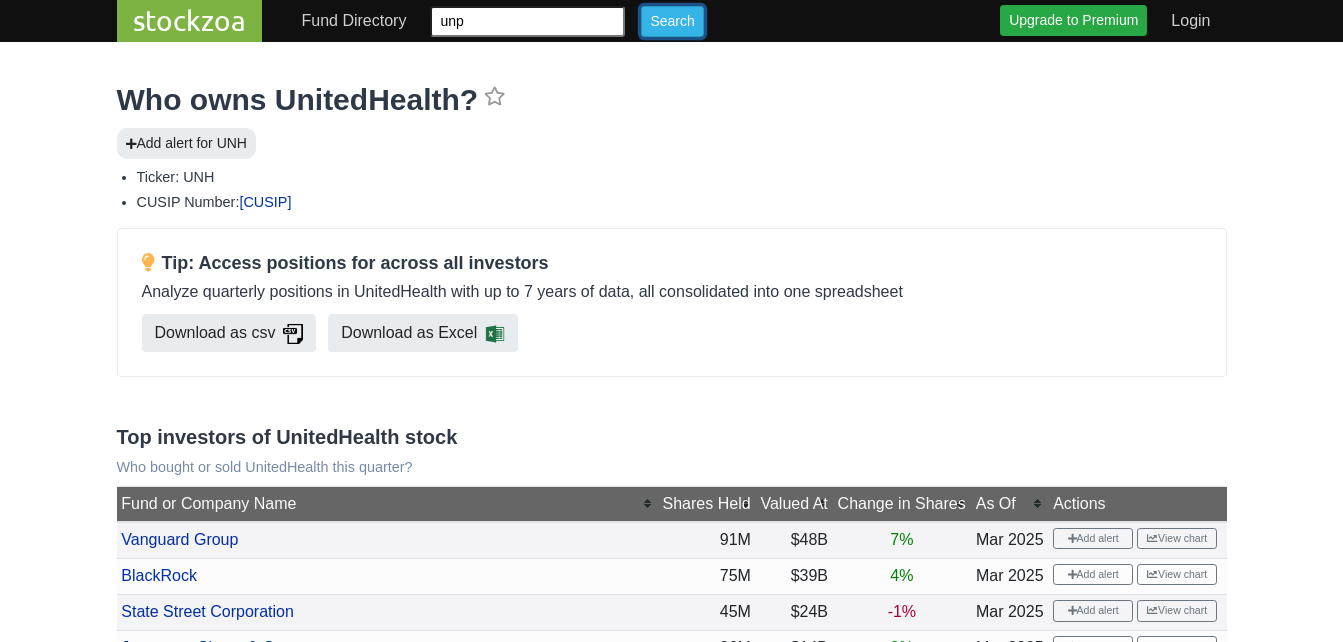click on "Search" at bounding box center [672, 21] 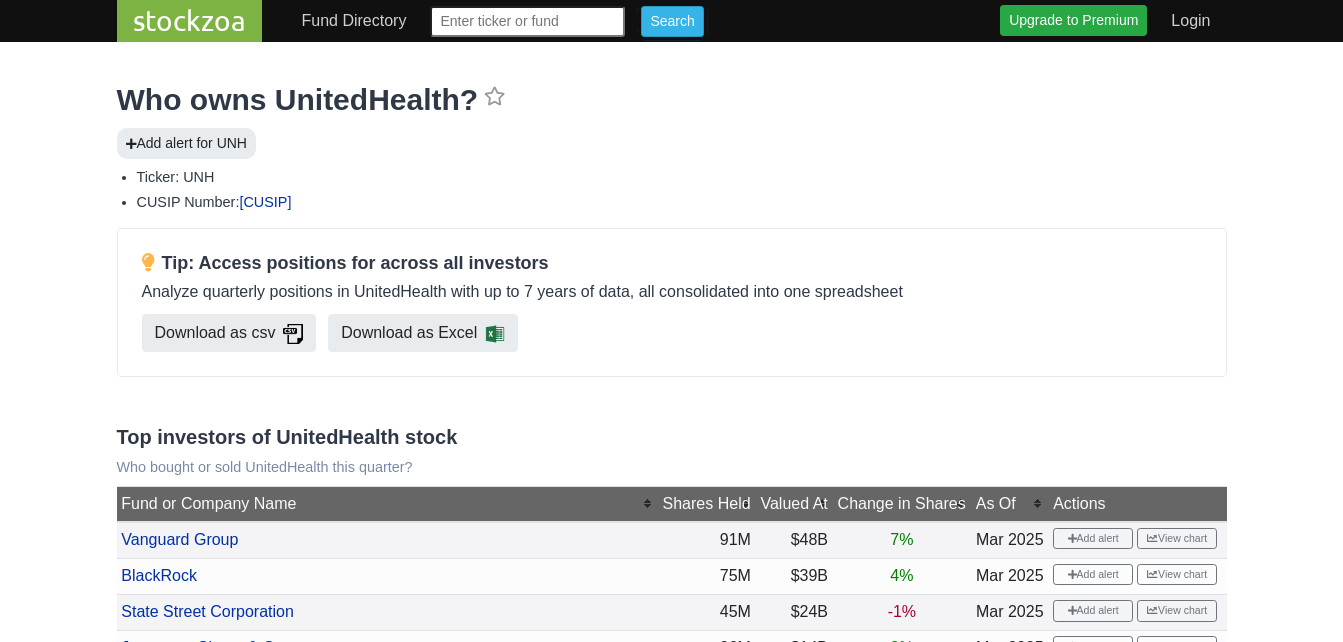 click at bounding box center [527, 21] 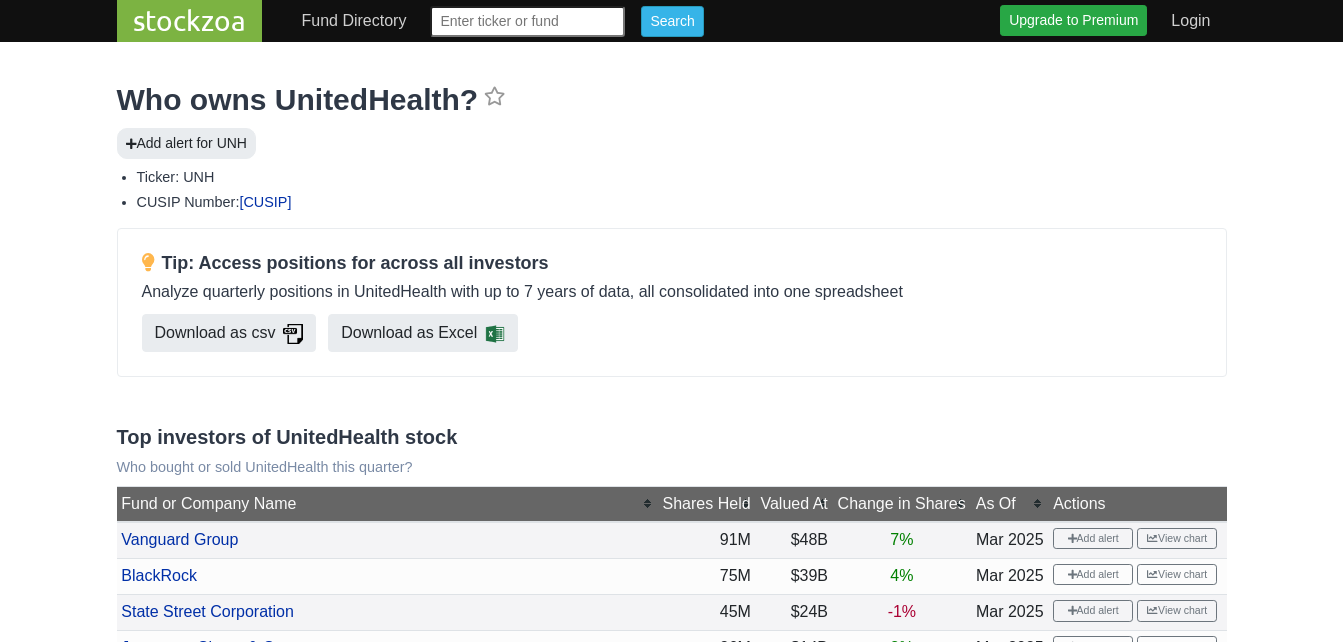 click on "Add
alert for UNH" at bounding box center (672, 143) 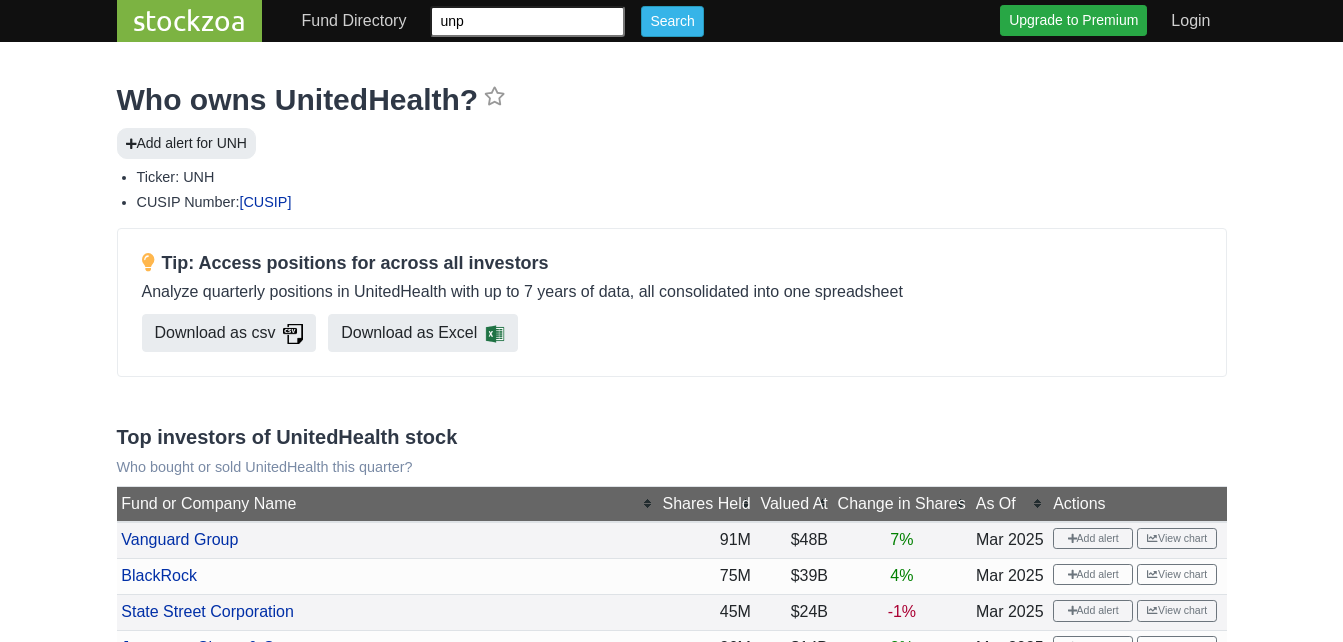 type on "unp" 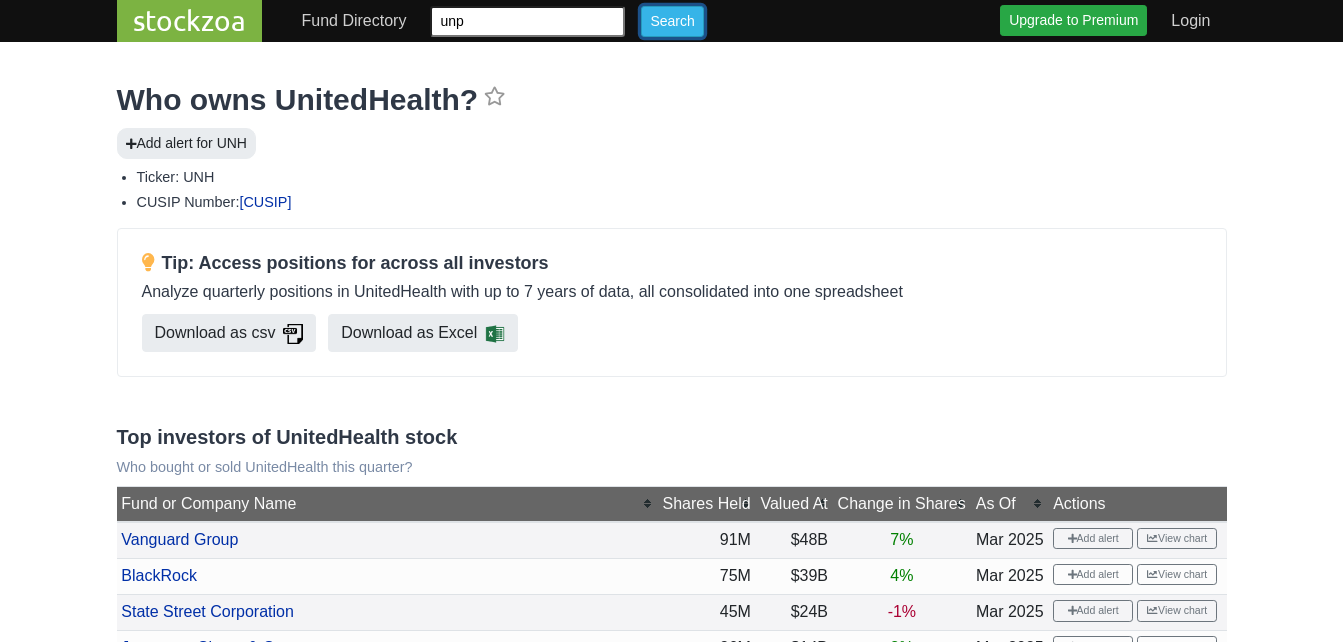 click on "Search" at bounding box center [672, 21] 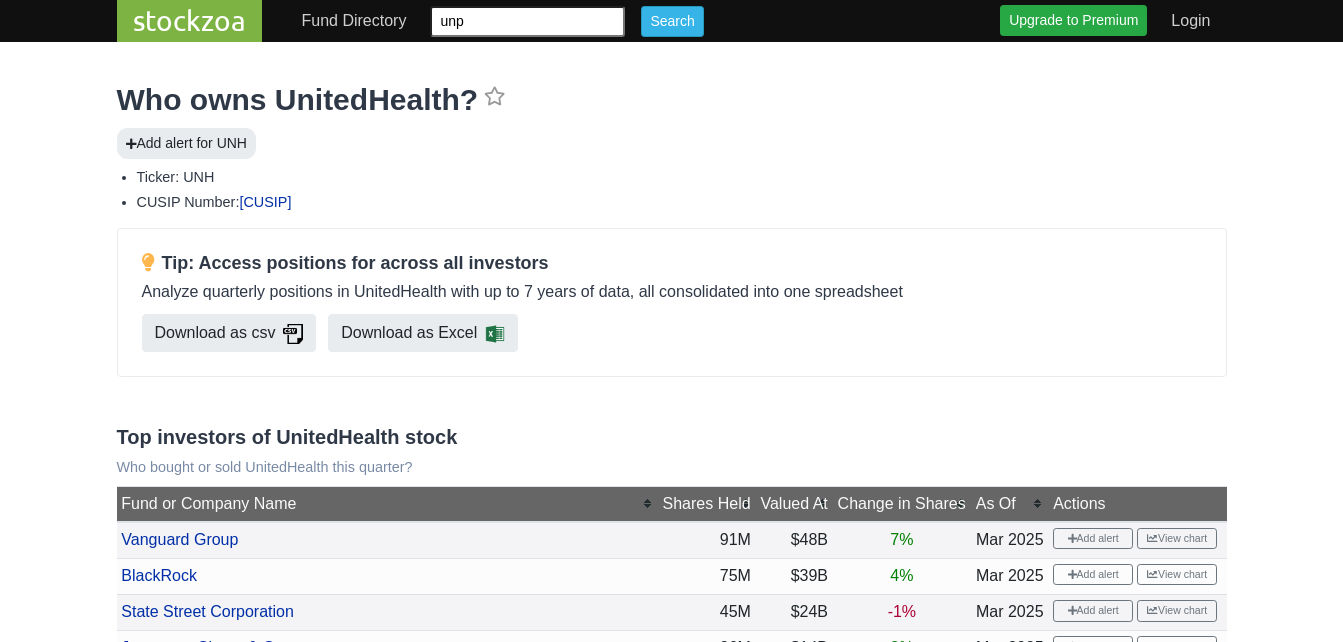 type 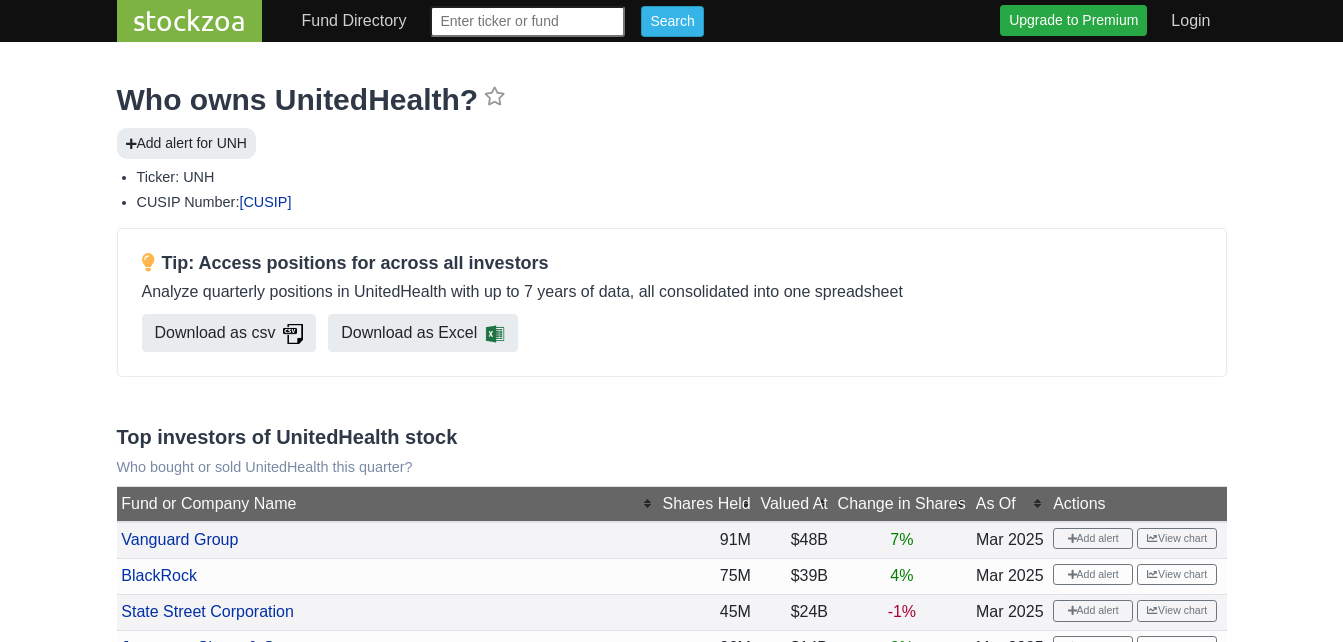 click at bounding box center (527, 21) 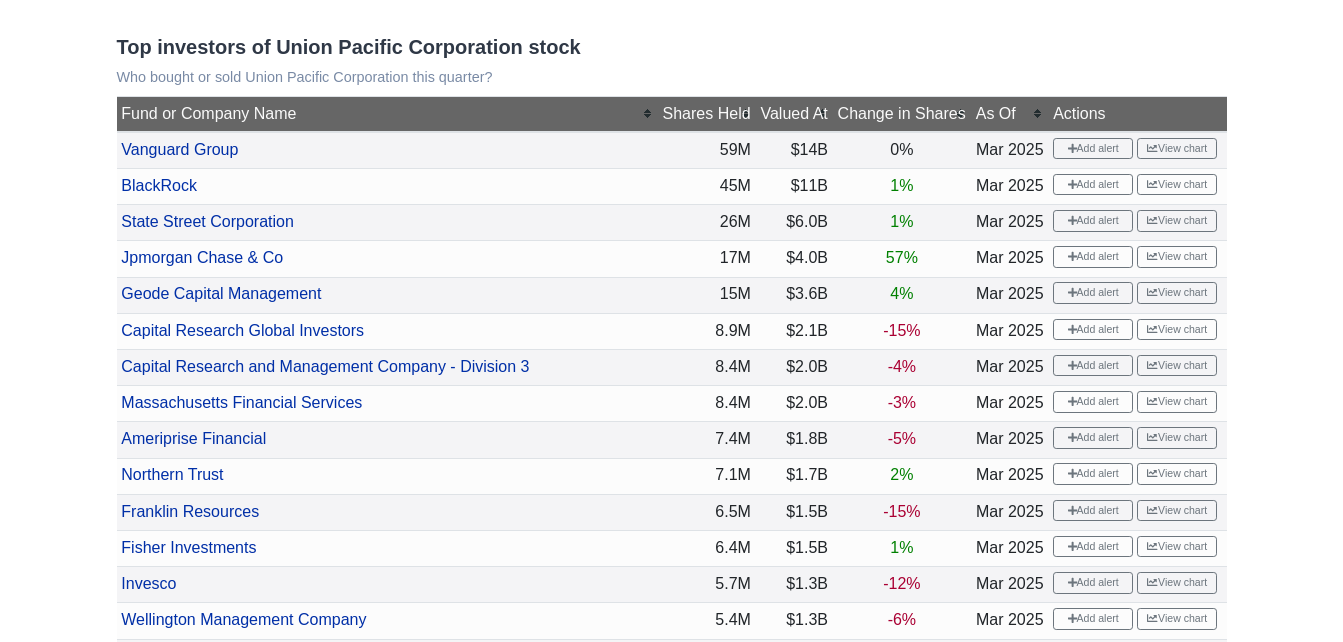 scroll, scrollTop: 400, scrollLeft: 0, axis: vertical 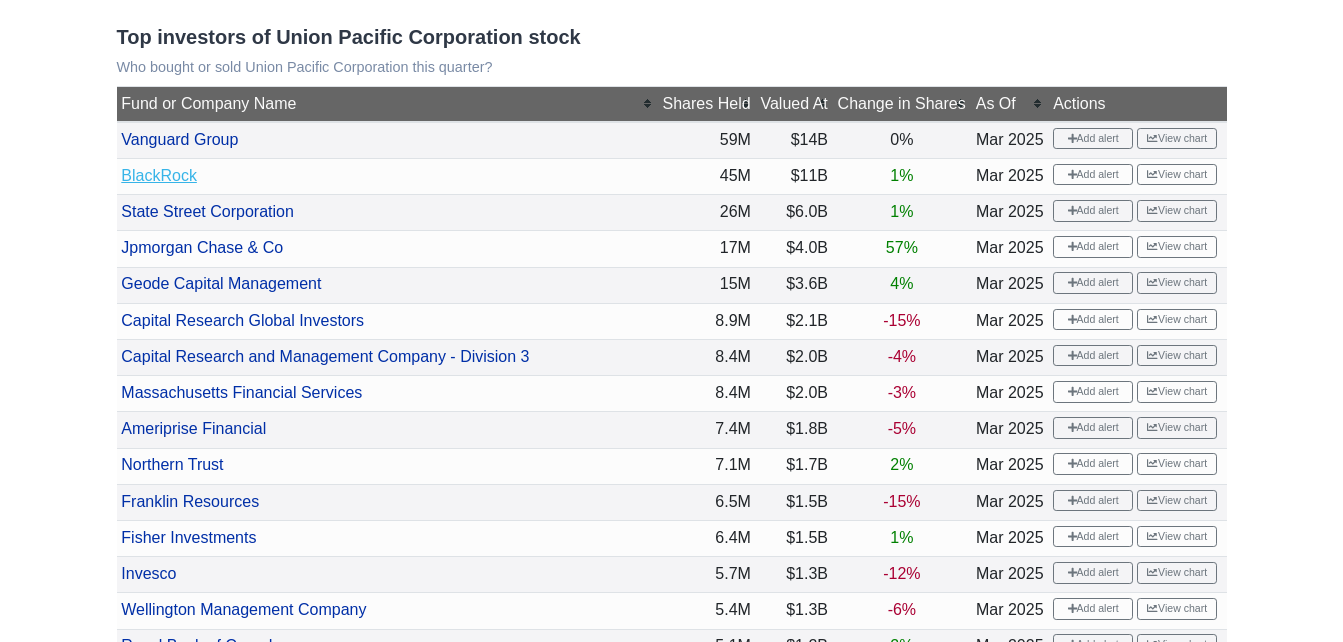 click on "BlackRock" at bounding box center [159, 175] 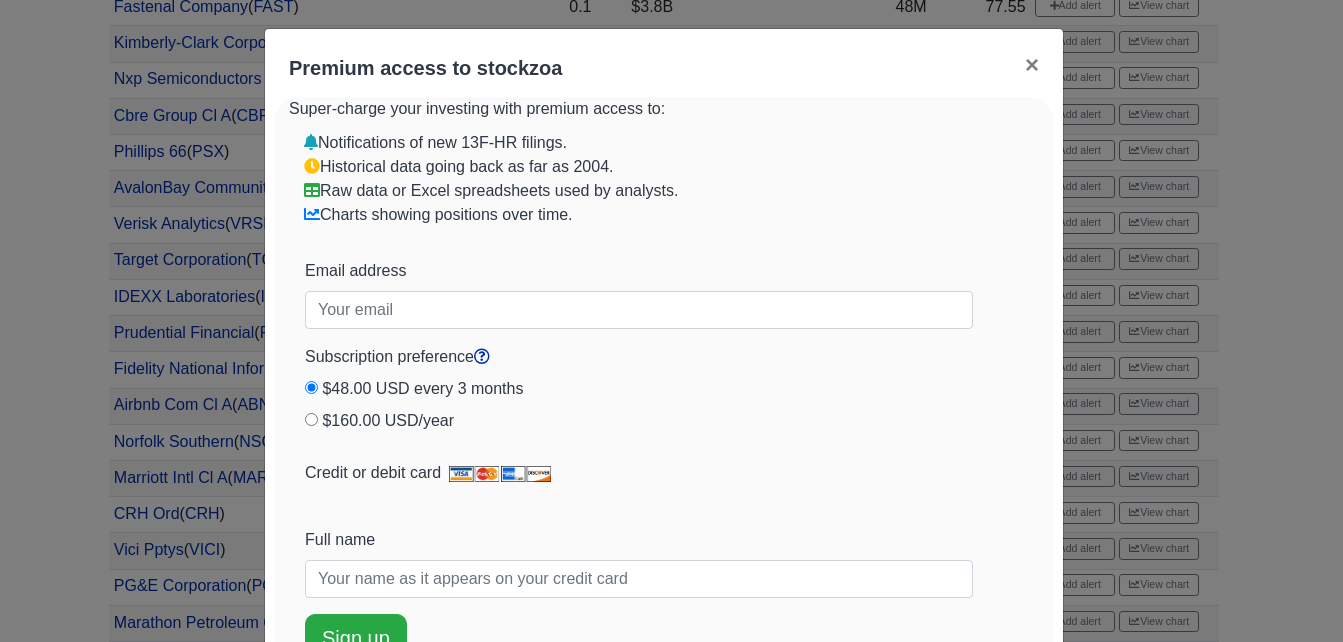 scroll, scrollTop: 9100, scrollLeft: 0, axis: vertical 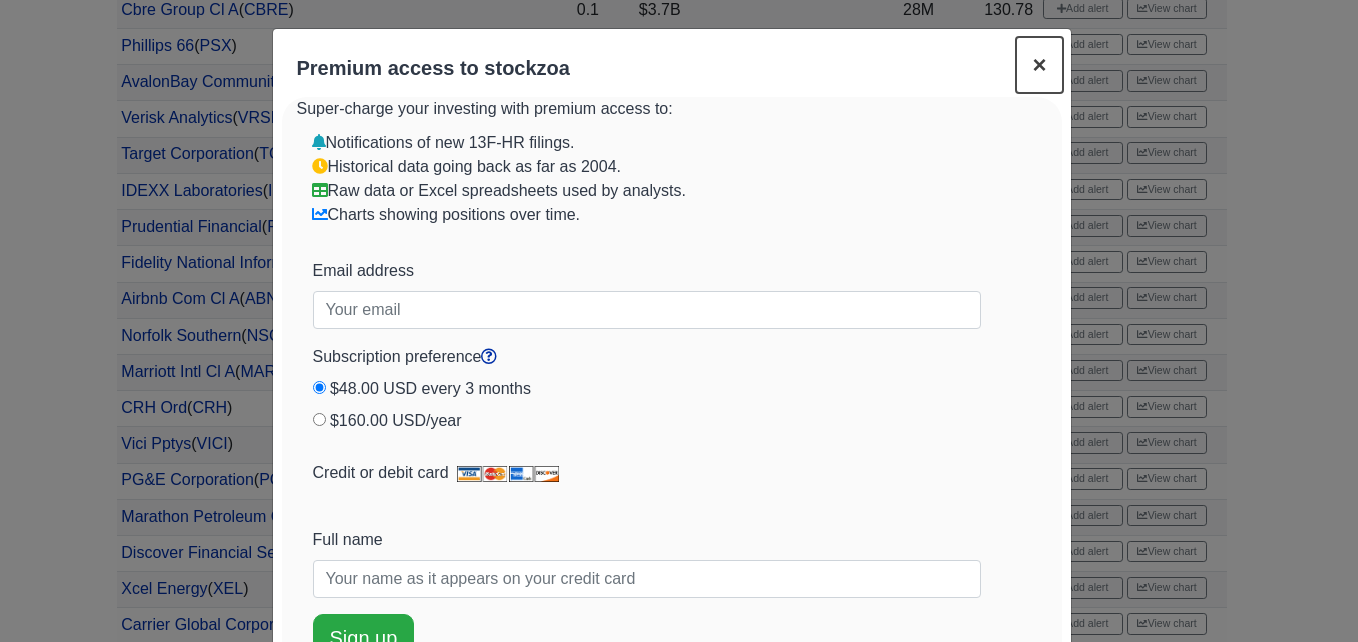 click on "×" at bounding box center [1039, 64] 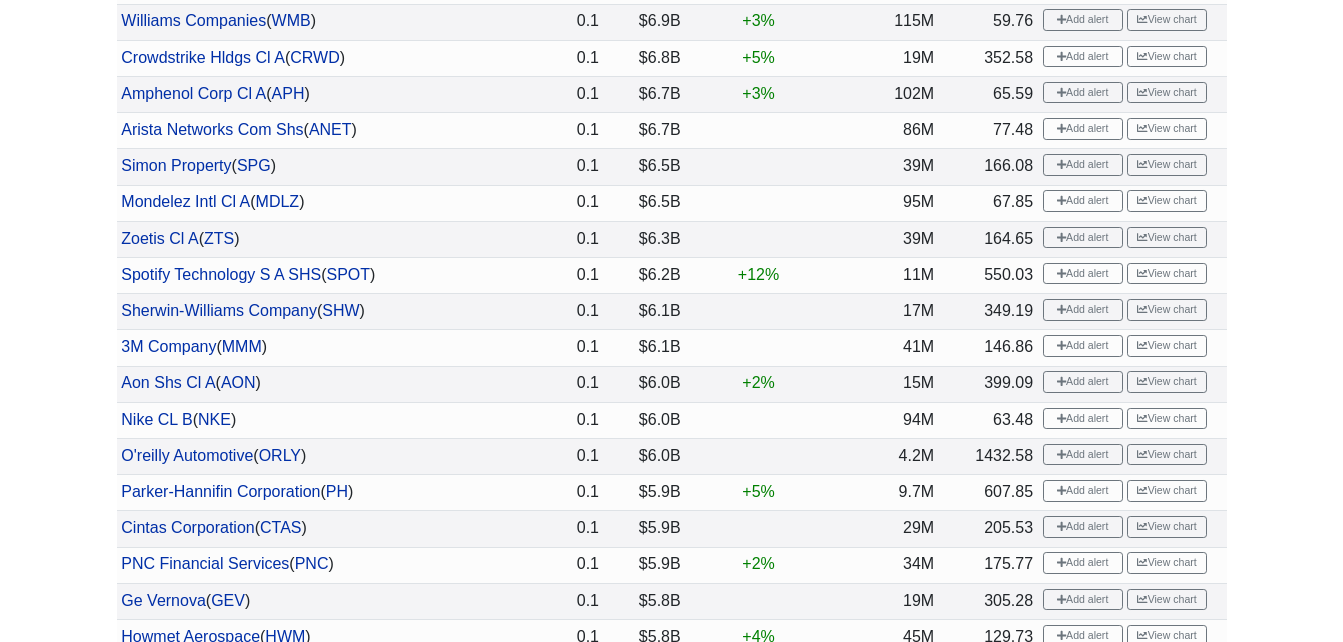 scroll, scrollTop: 5002, scrollLeft: 0, axis: vertical 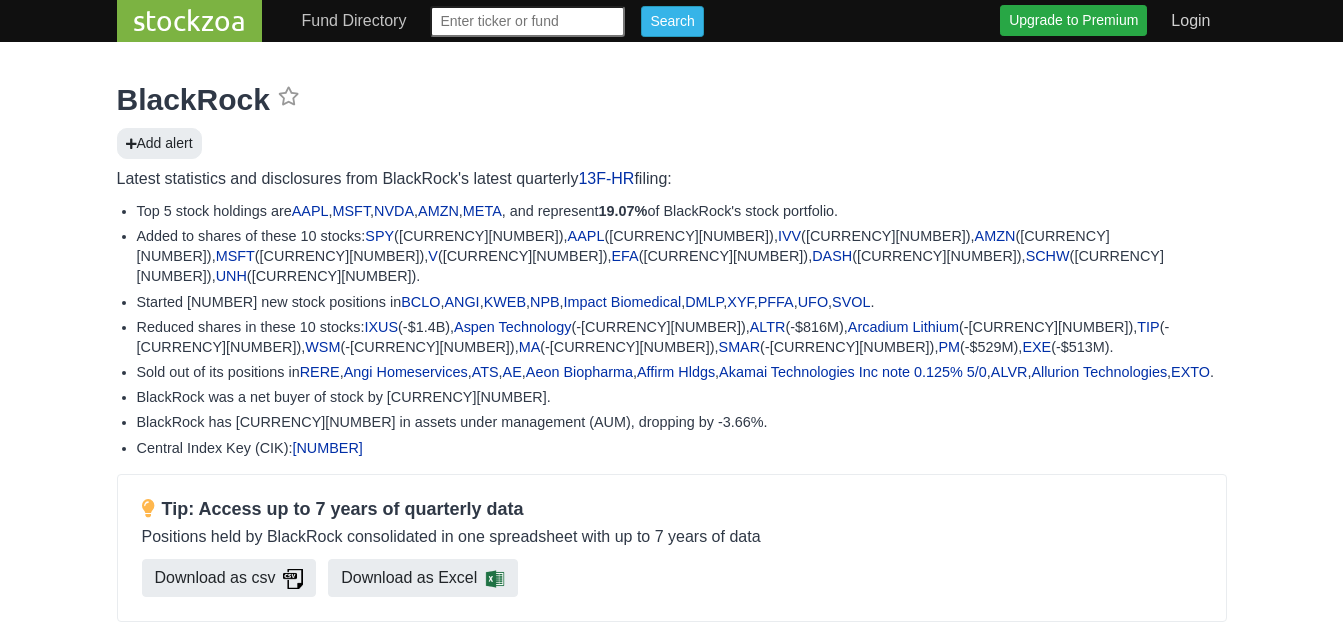 click on "Fund Directory" at bounding box center (354, 21) 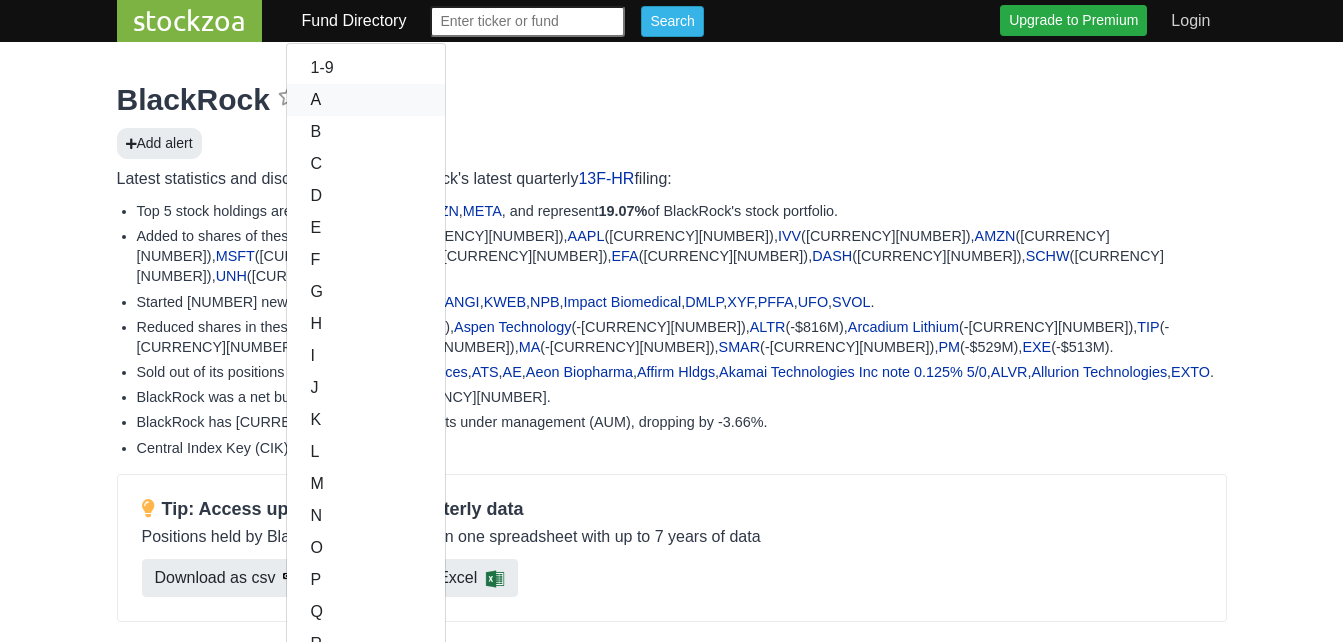 click on "A" at bounding box center (366, 100) 